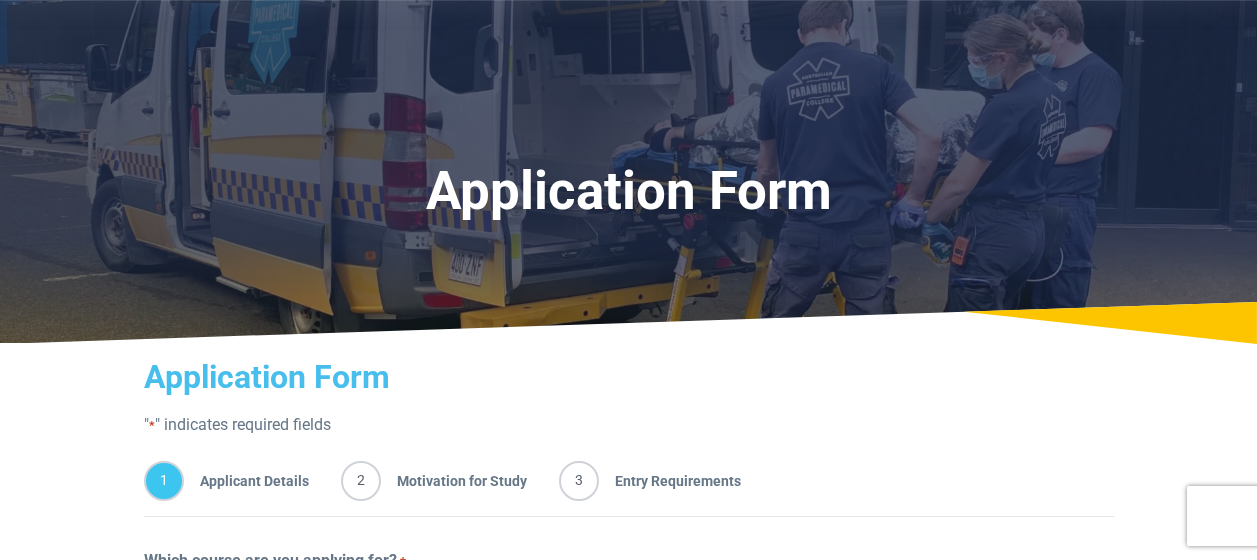 scroll, scrollTop: 400, scrollLeft: 0, axis: vertical 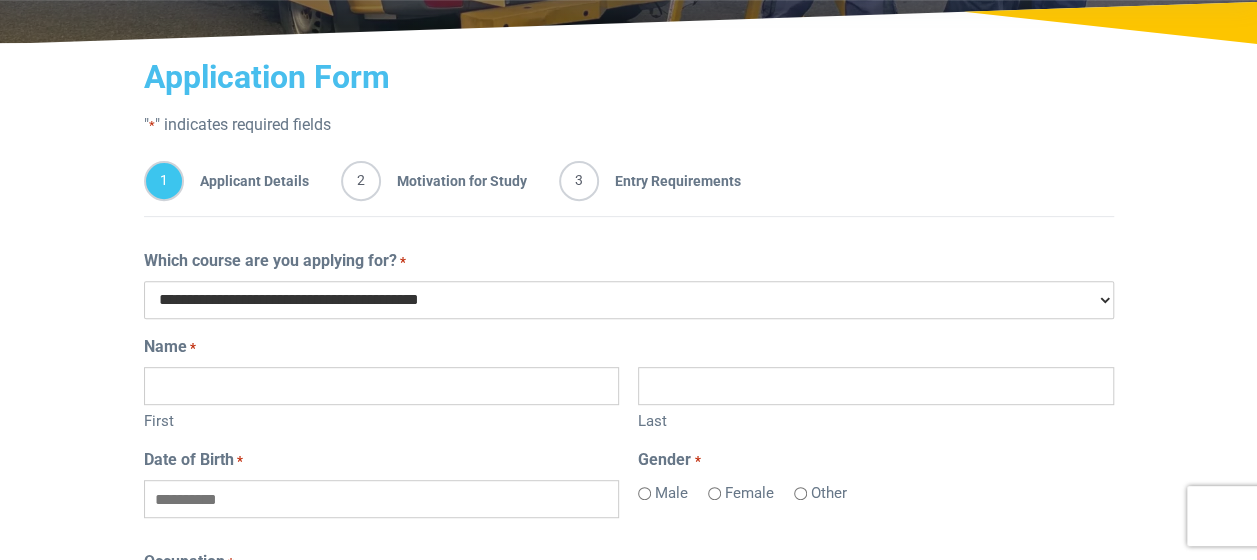 click on "First" at bounding box center (381, 386) 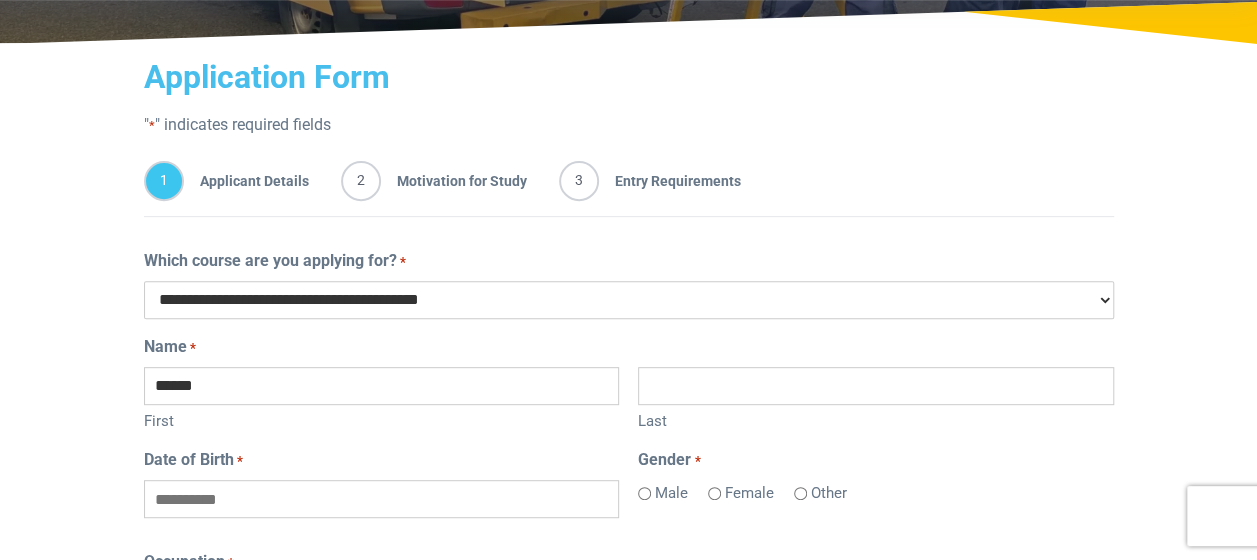 type on "*****" 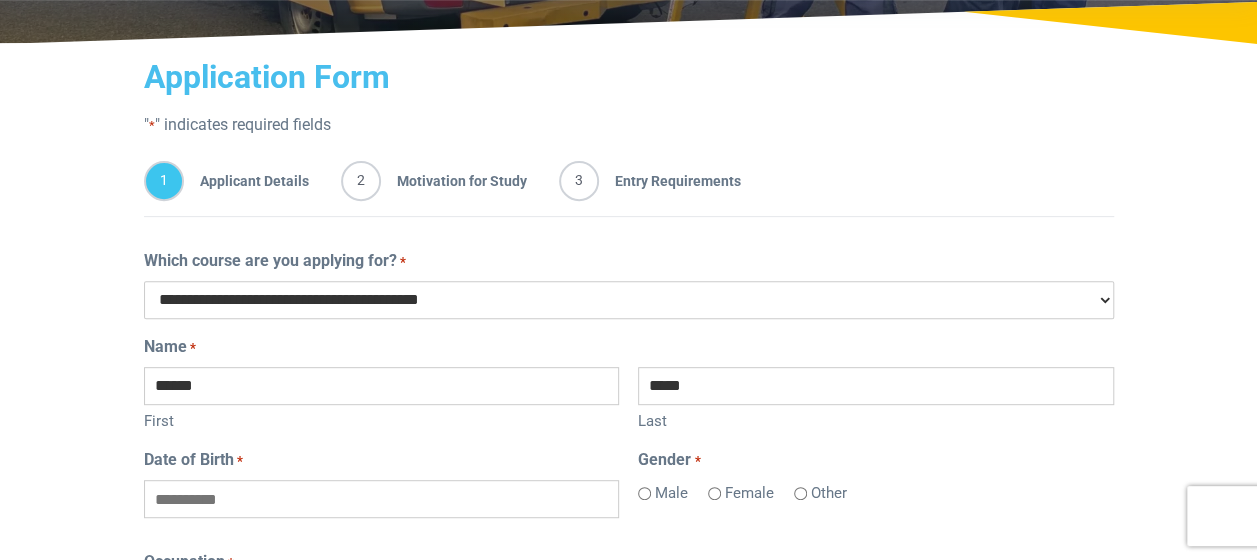 type on "**********" 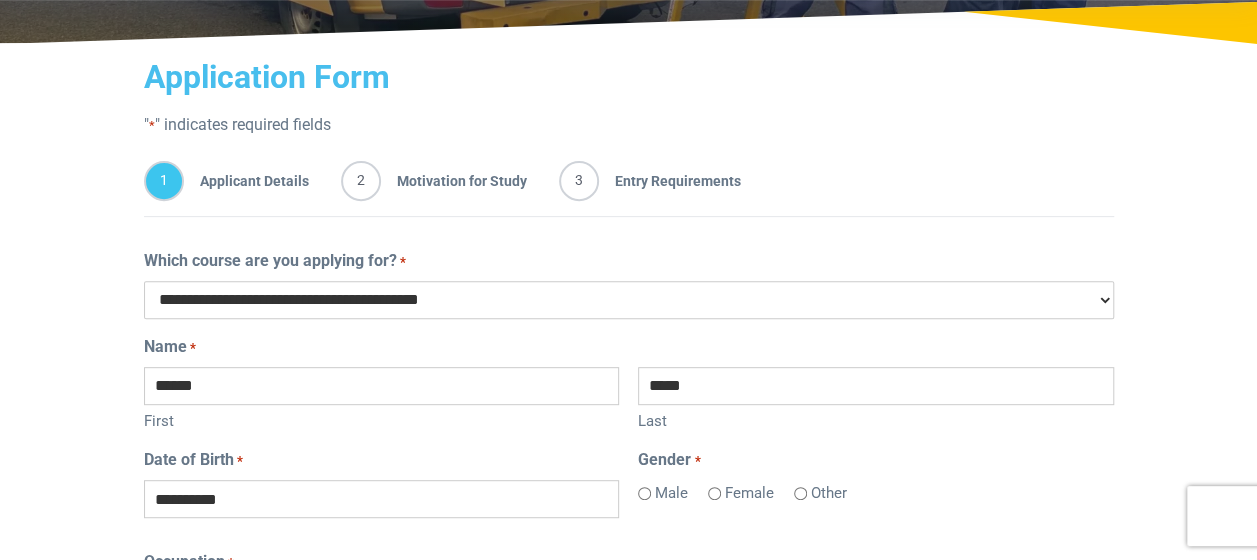 type on "**********" 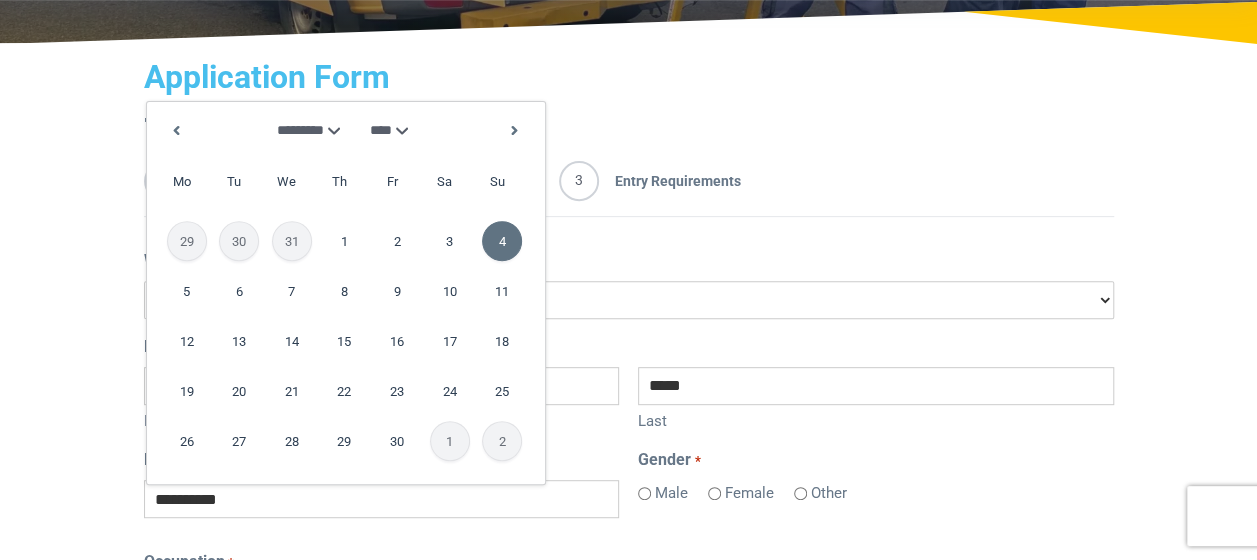 click on "**********" at bounding box center (629, 720) 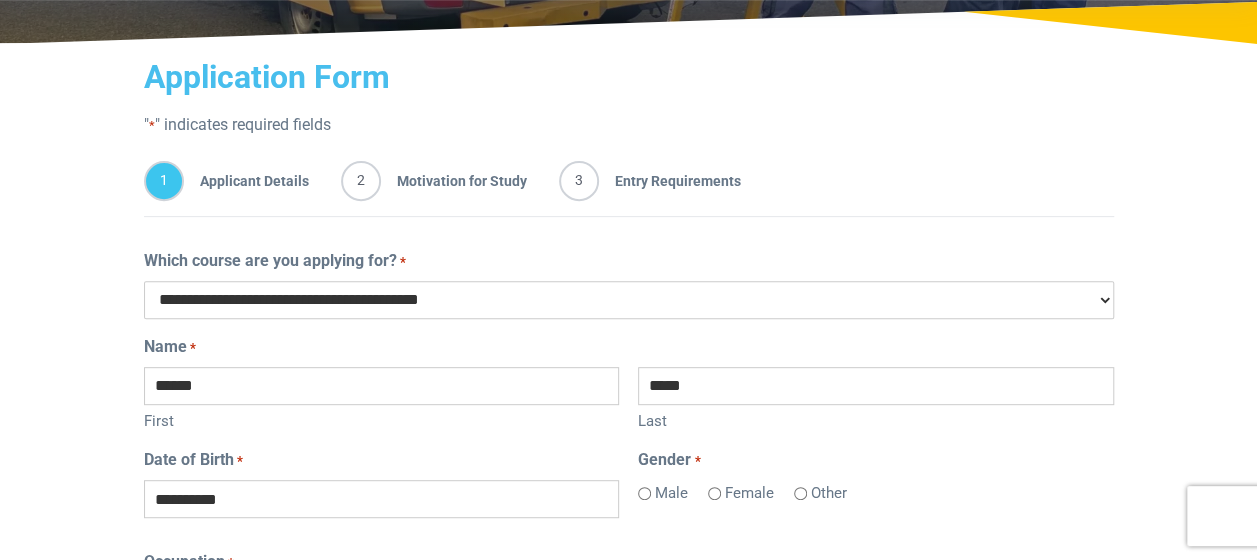 scroll, scrollTop: 700, scrollLeft: 0, axis: vertical 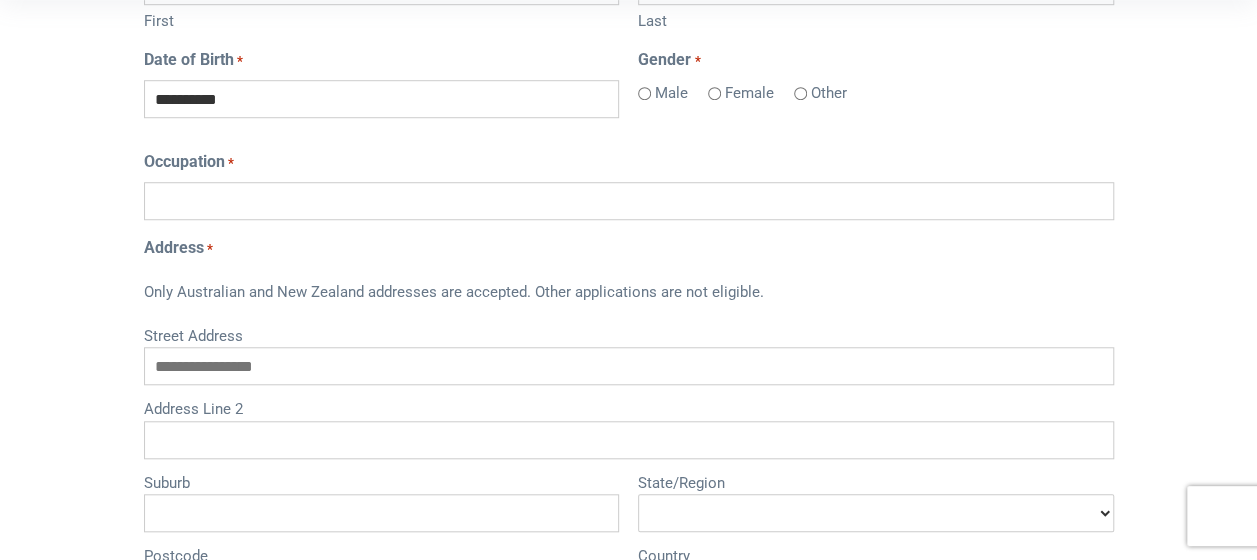 click on "Occupation *" at bounding box center [629, 201] 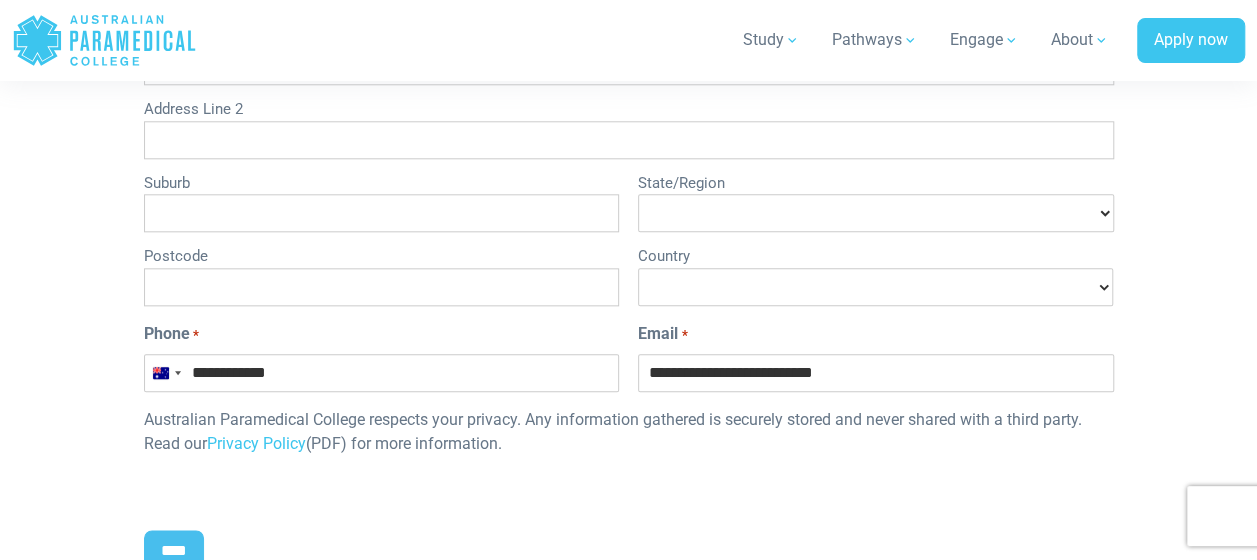 scroll, scrollTop: 900, scrollLeft: 0, axis: vertical 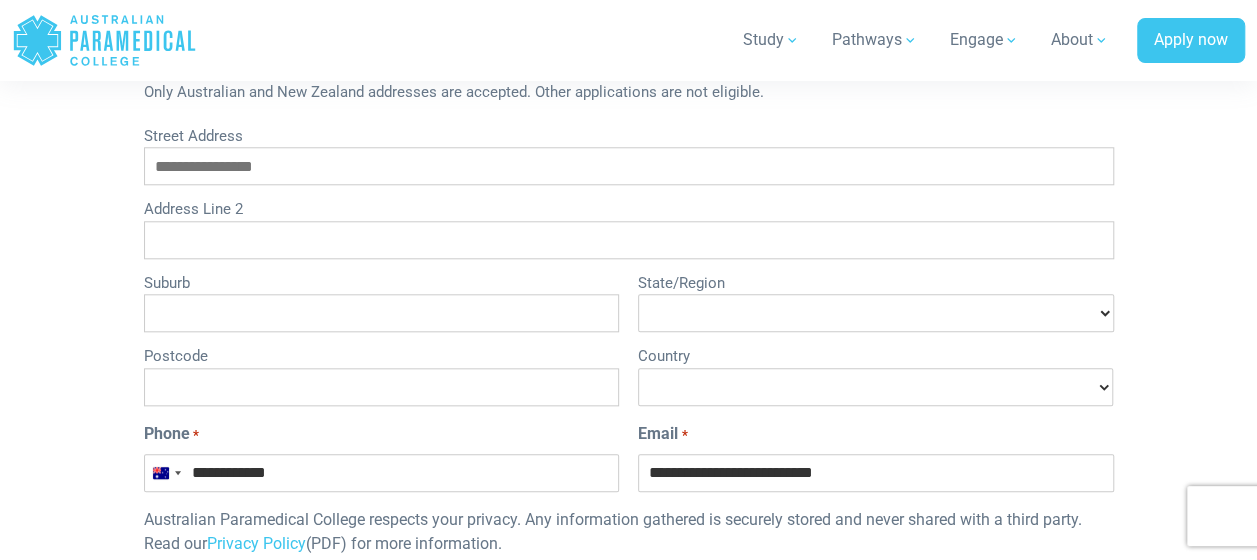 type on "**********" 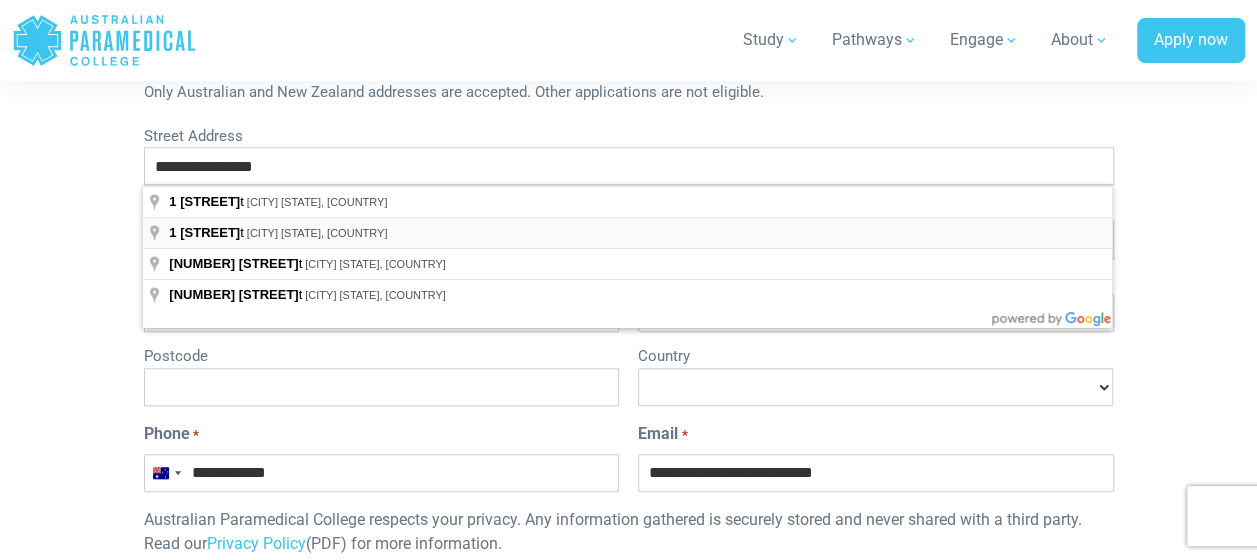 type on "**********" 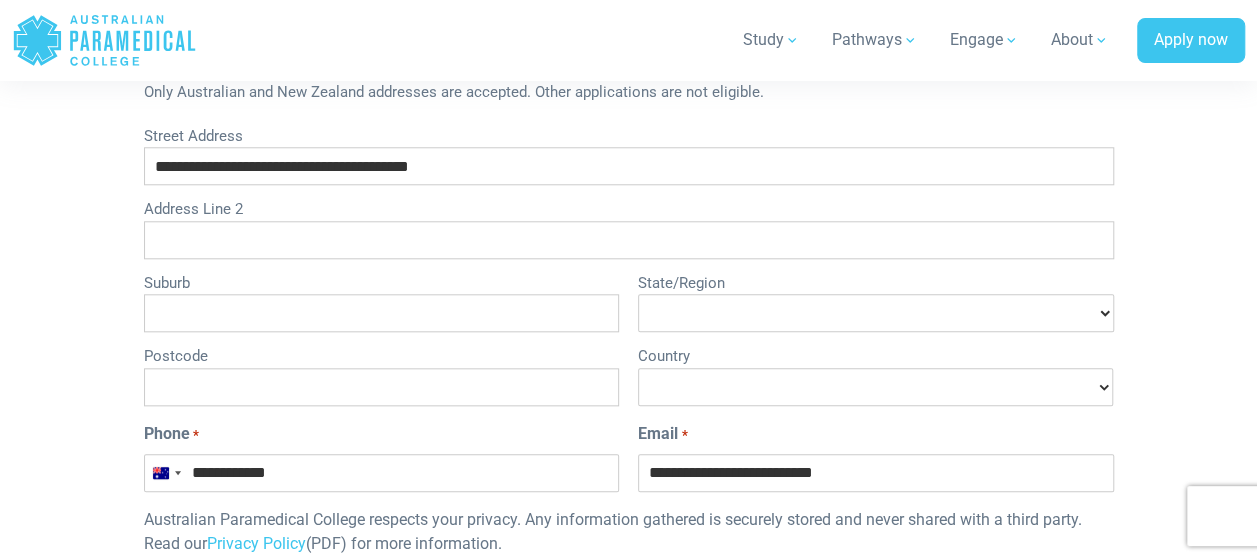 type on "**********" 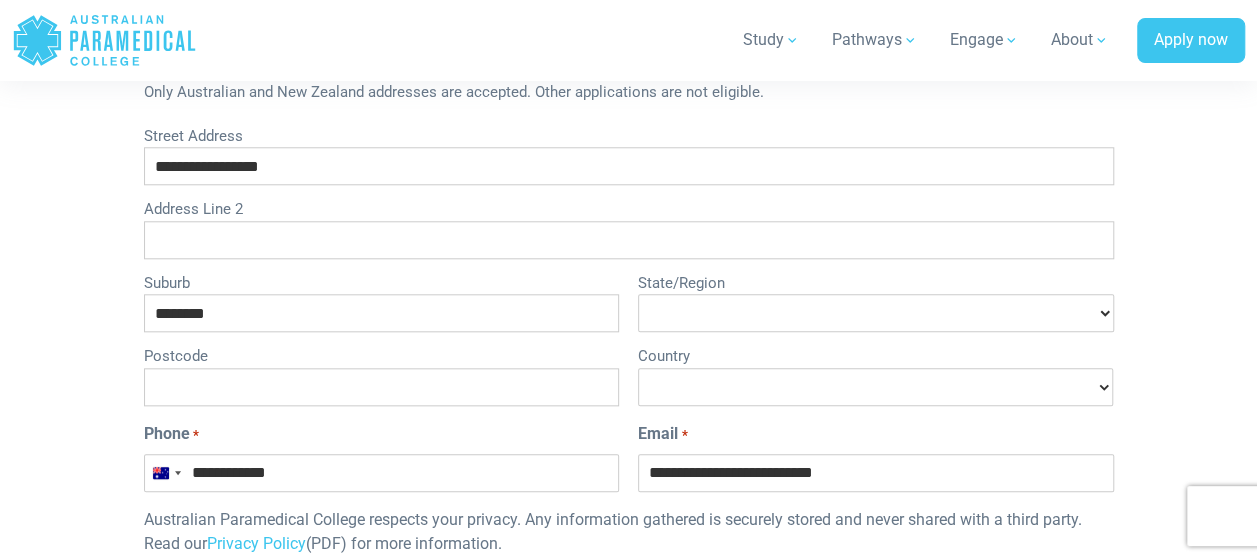 type on "****" 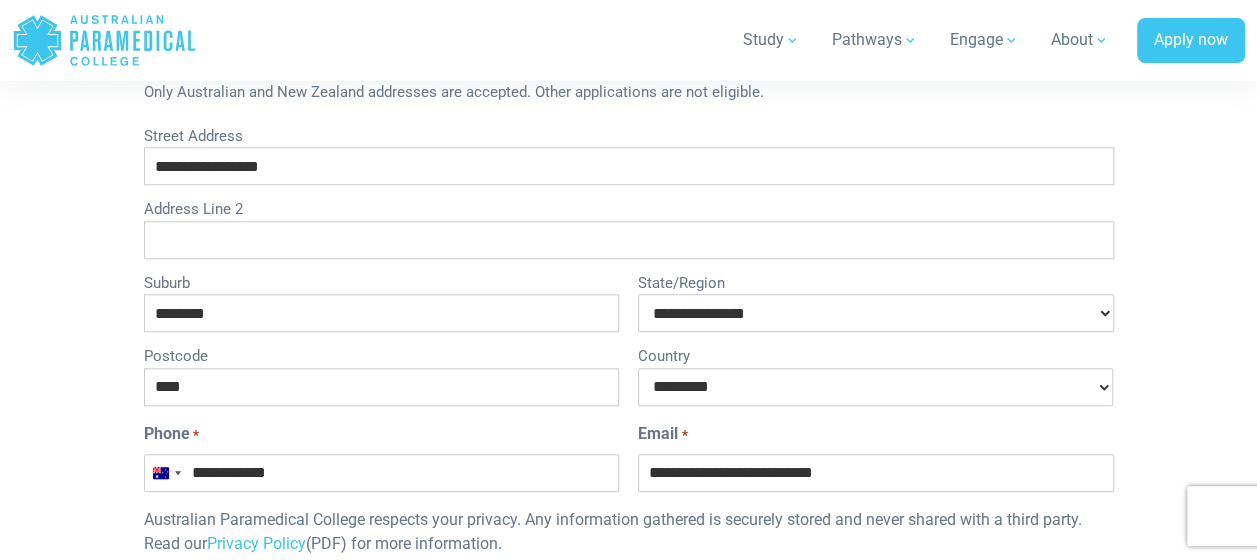 select on "**********" 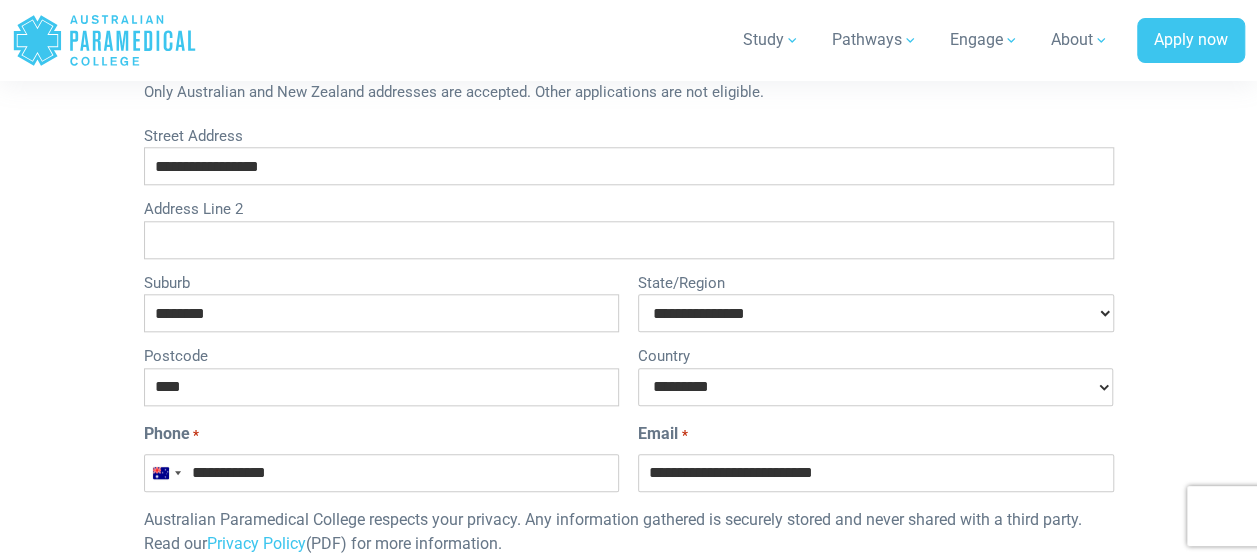 drag, startPoint x: 882, startPoint y: 473, endPoint x: 616, endPoint y: 496, distance: 266.99252 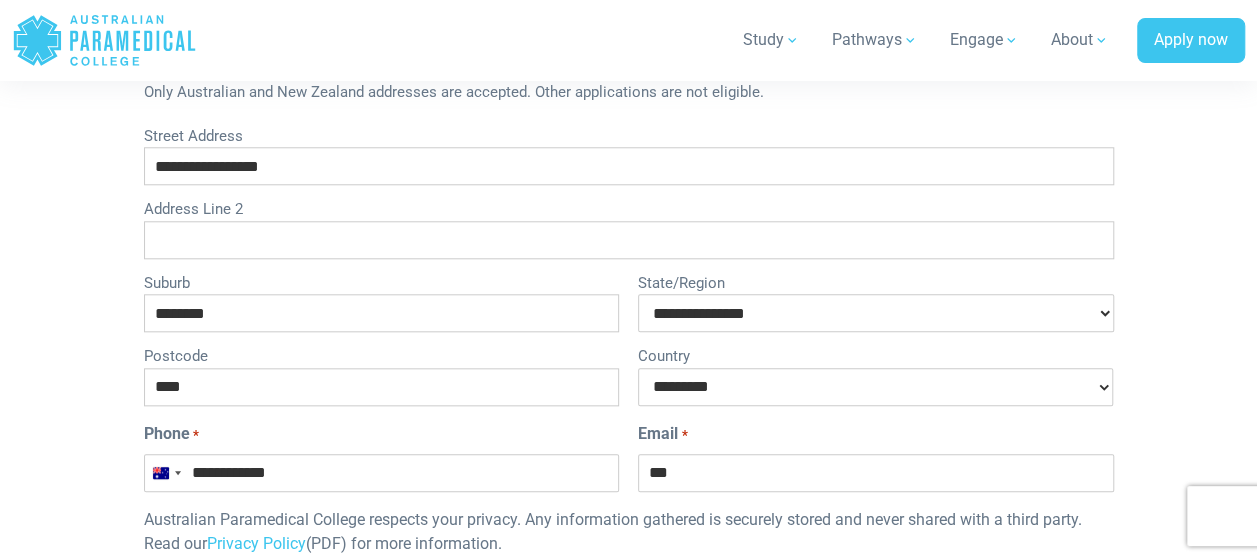 type on "**********" 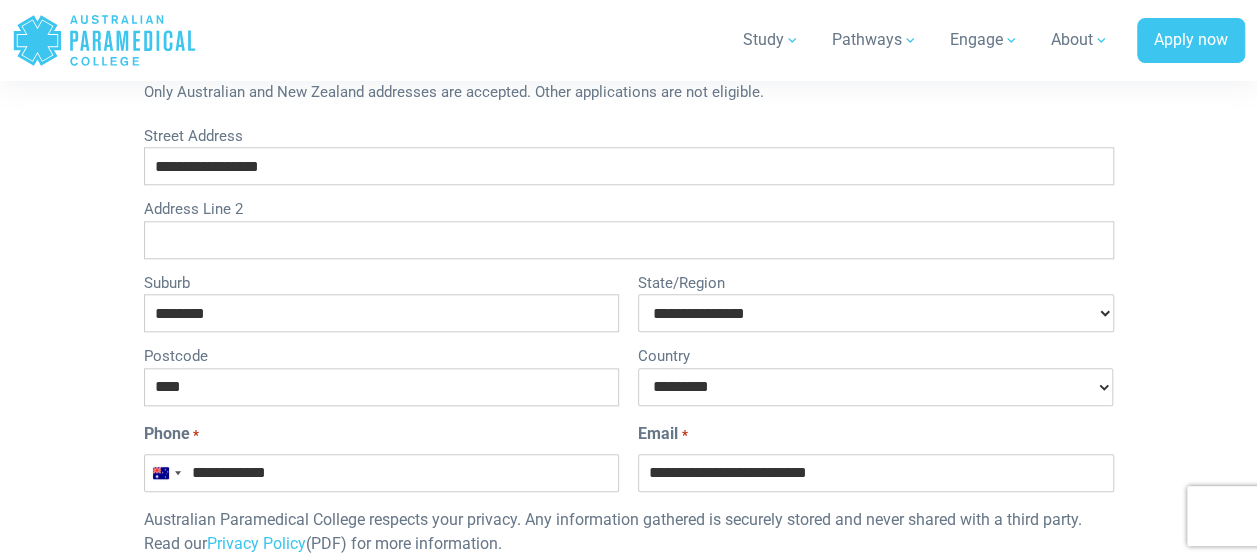 drag, startPoint x: 306, startPoint y: 473, endPoint x: 110, endPoint y: 488, distance: 196.57314 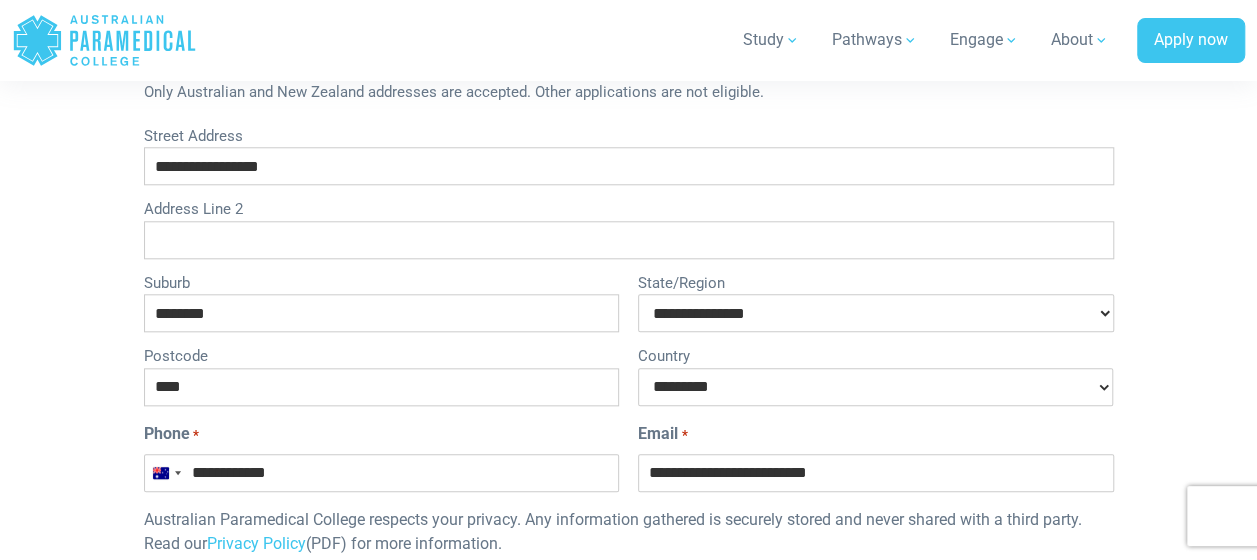 click on "Home
Blog
Student Portal
Contact us
AU 1300 377 741
NZ 0800 005 689
.logo-block-c1{fill:#3CC5EE;}
.logo-block-c2{fill:#FFF;}" at bounding box center [628, 375] 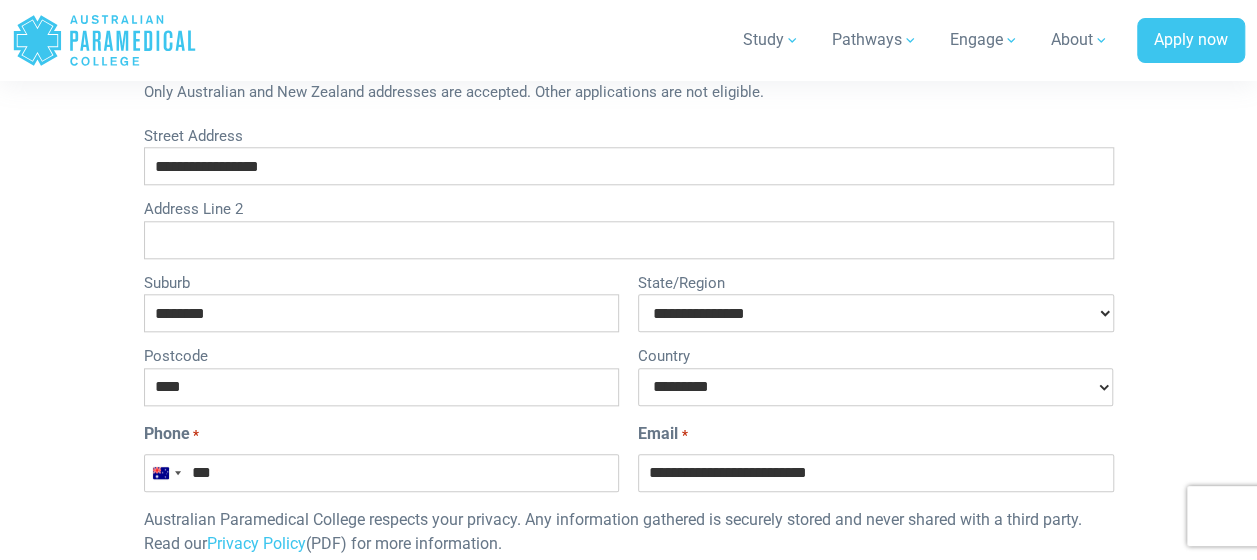 type on "**********" 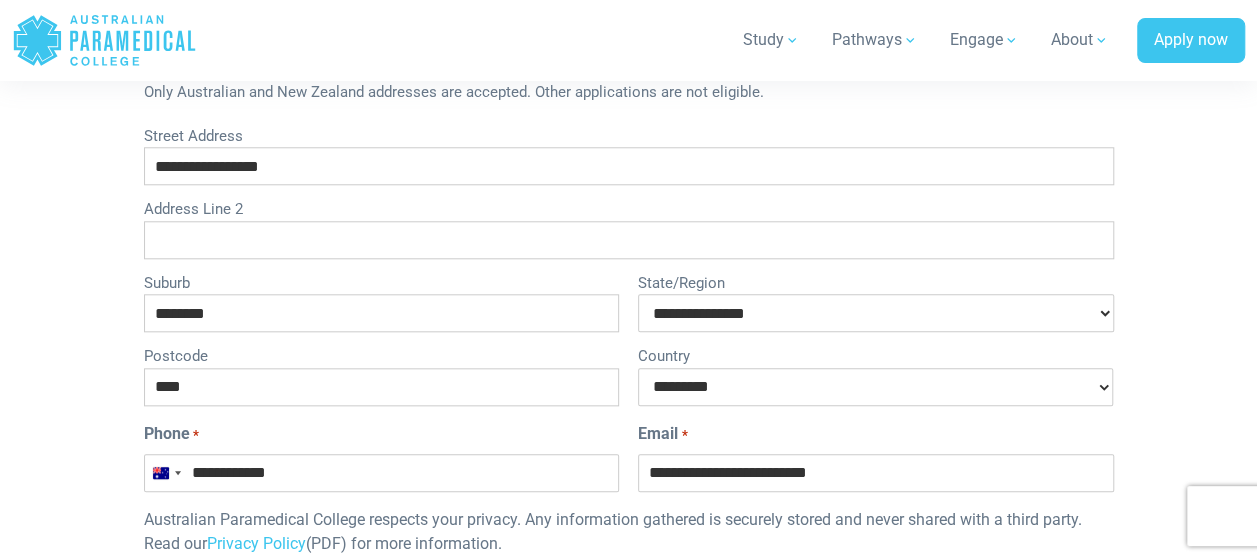 scroll, scrollTop: 1200, scrollLeft: 0, axis: vertical 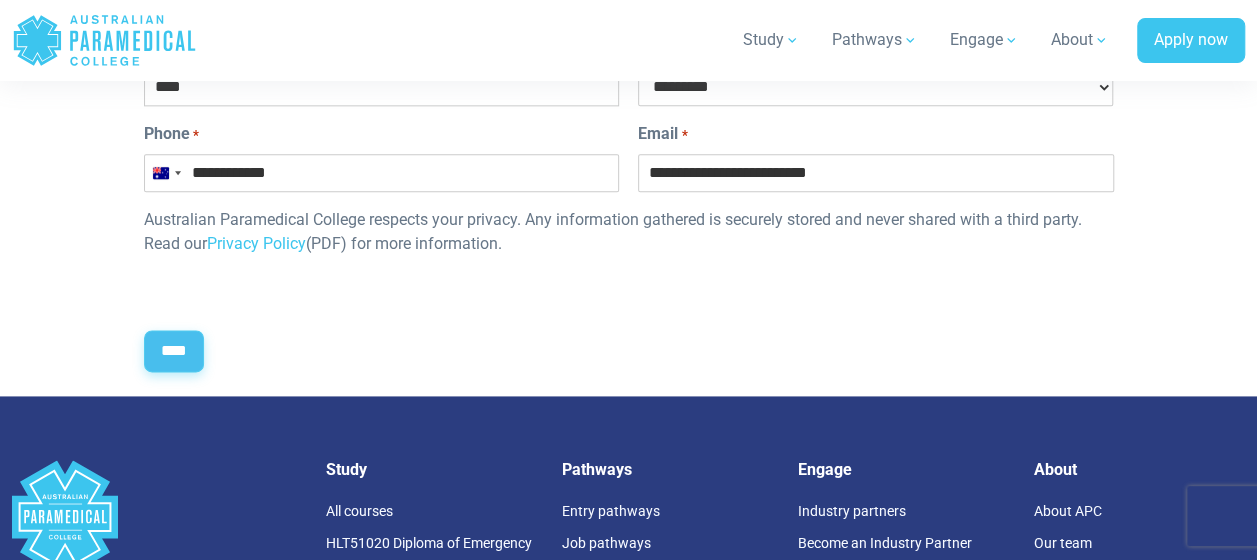 click on "****" at bounding box center [174, 351] 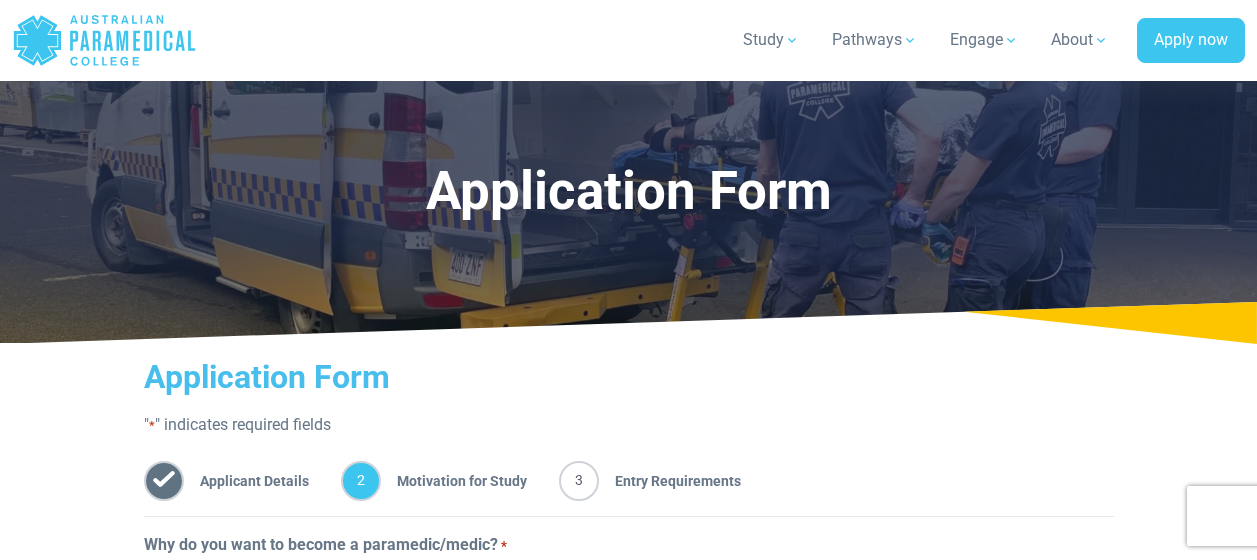 scroll, scrollTop: 358, scrollLeft: 0, axis: vertical 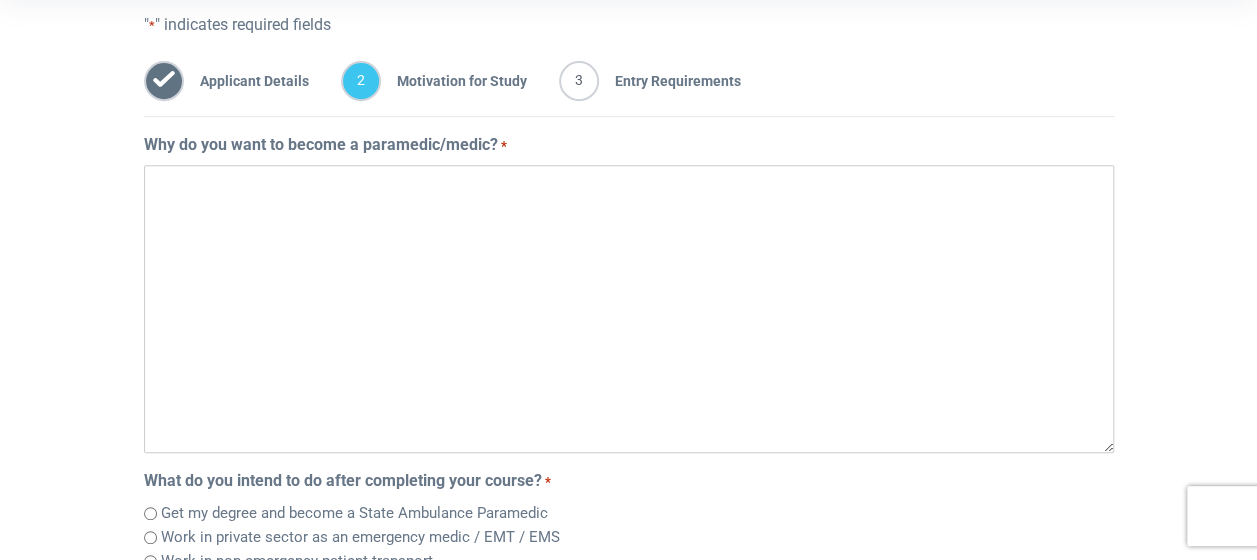 click on "Why do you want to become a paramedic/medic? *" at bounding box center (629, 309) 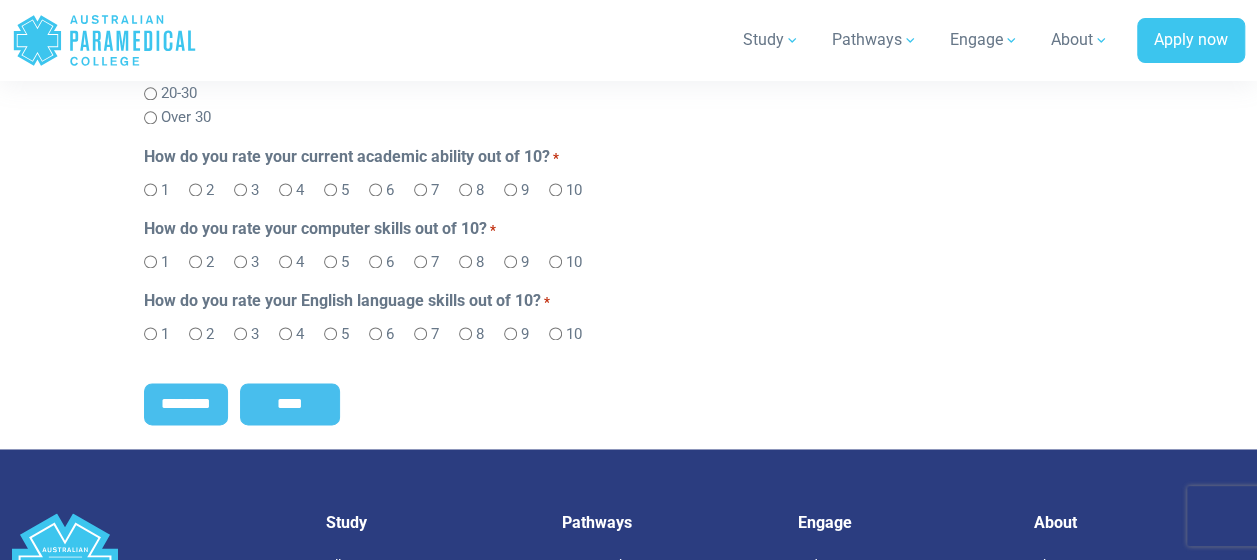 scroll, scrollTop: 1200, scrollLeft: 0, axis: vertical 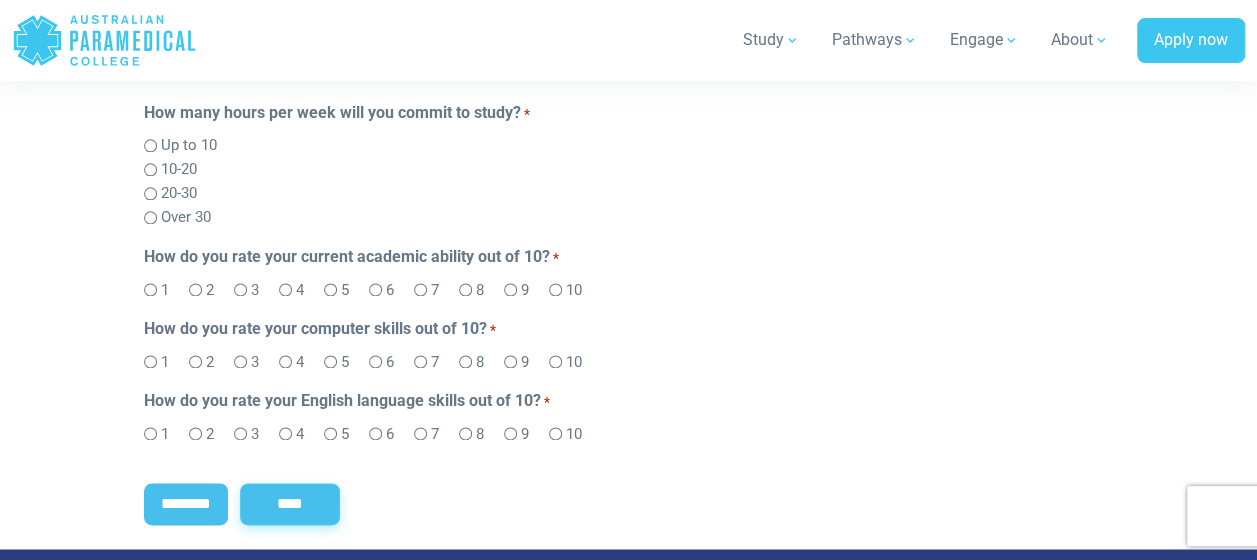 type on "**********" 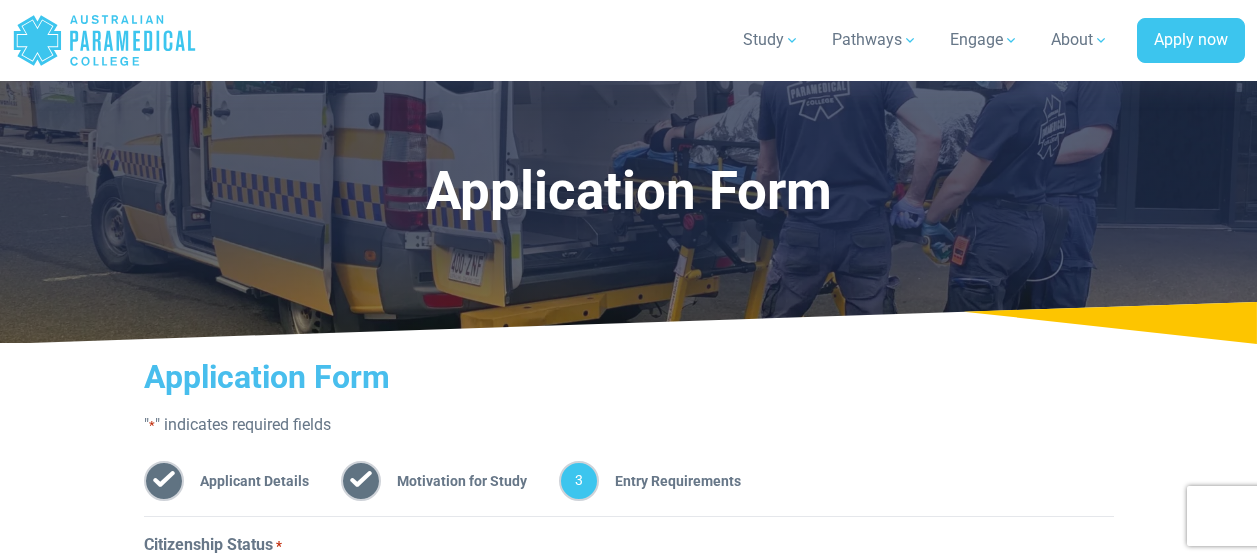 scroll, scrollTop: 358, scrollLeft: 0, axis: vertical 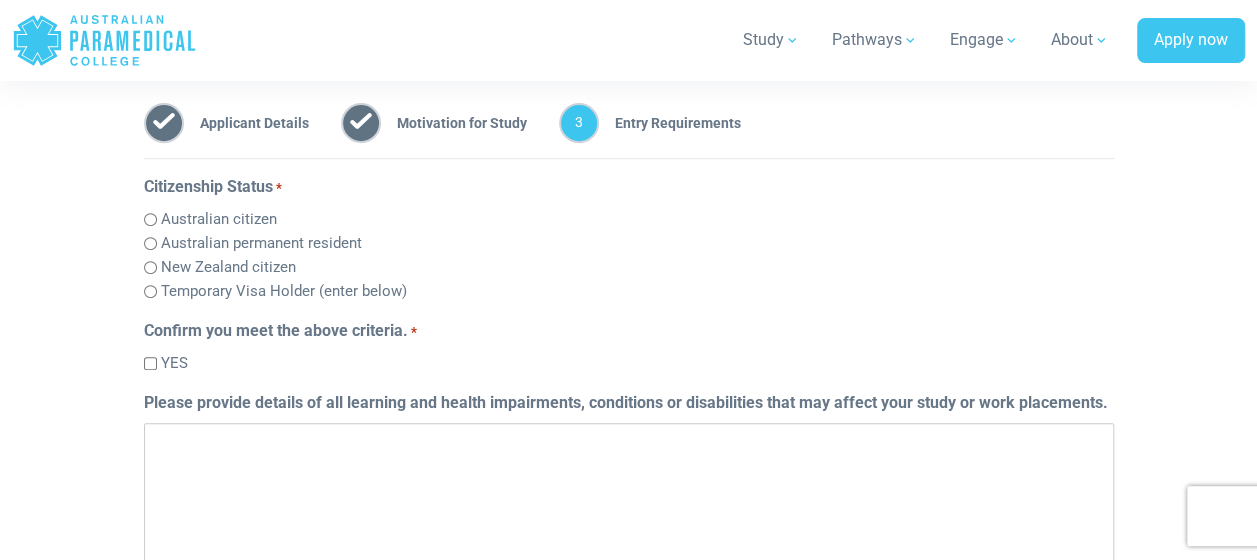 click on "Australian citizen" at bounding box center (219, 219) 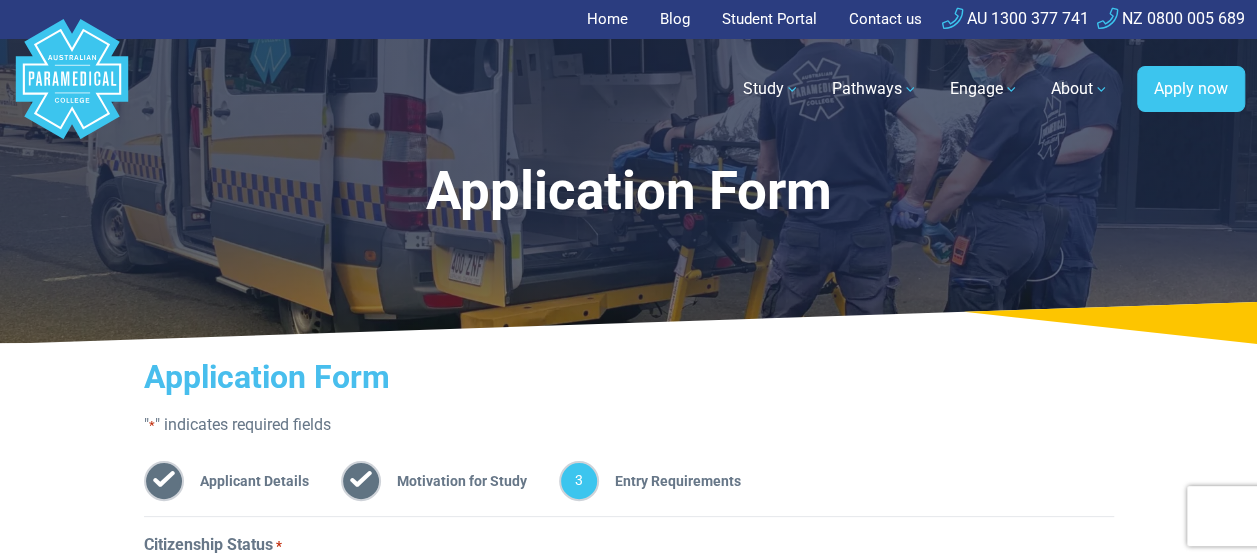 scroll, scrollTop: 400, scrollLeft: 0, axis: vertical 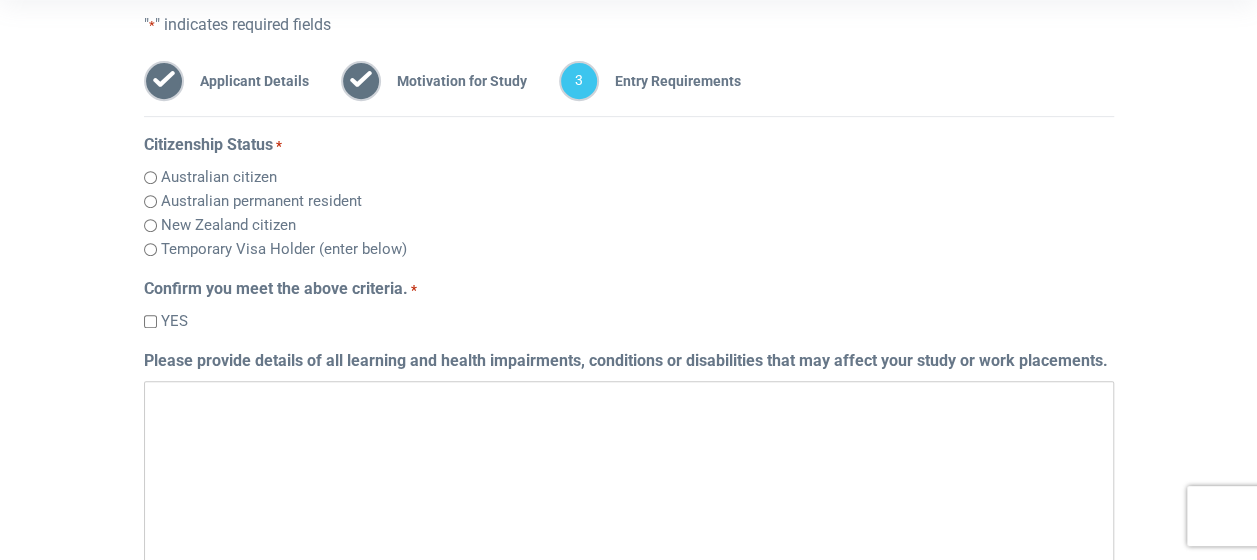 click on "Motivation for Study" at bounding box center [454, 81] 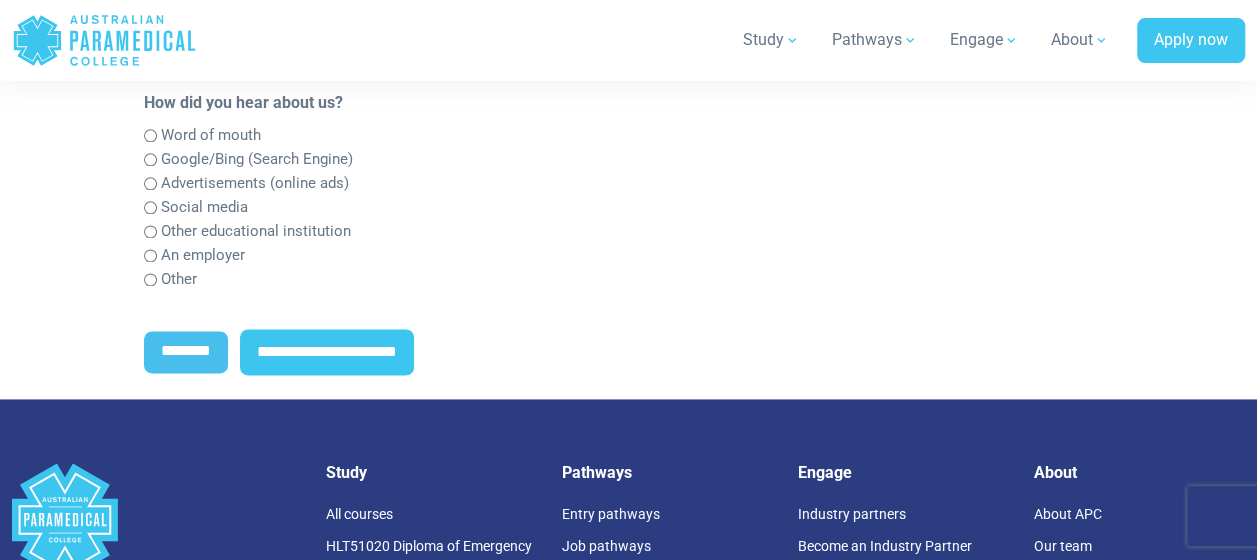 scroll, scrollTop: 1000, scrollLeft: 0, axis: vertical 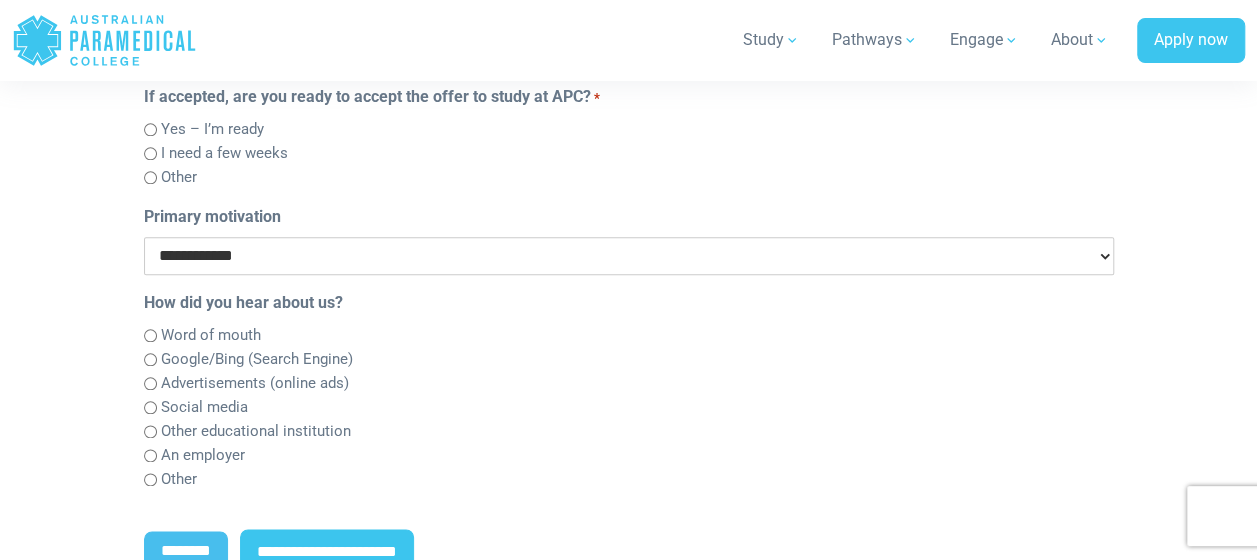 click on "**********" at bounding box center [629, 256] 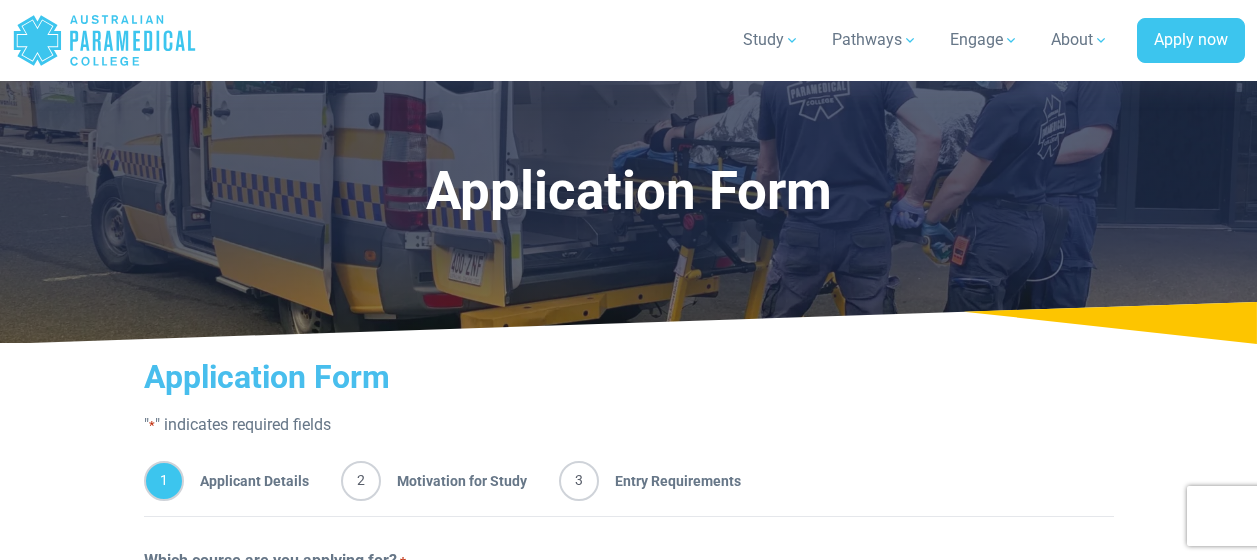 select on "**********" 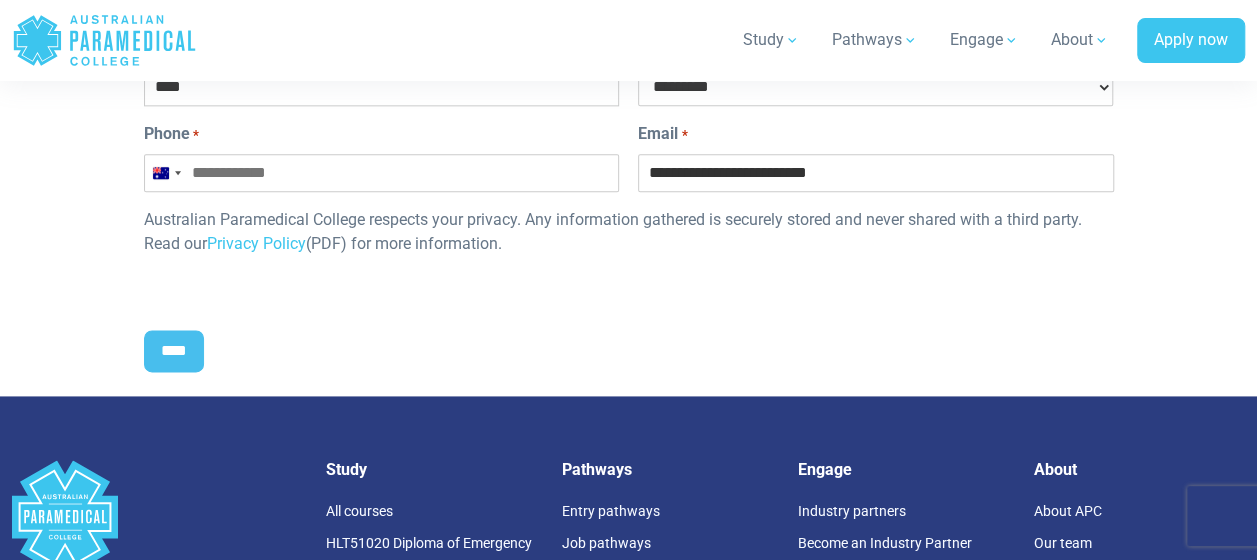 scroll, scrollTop: 0, scrollLeft: 0, axis: both 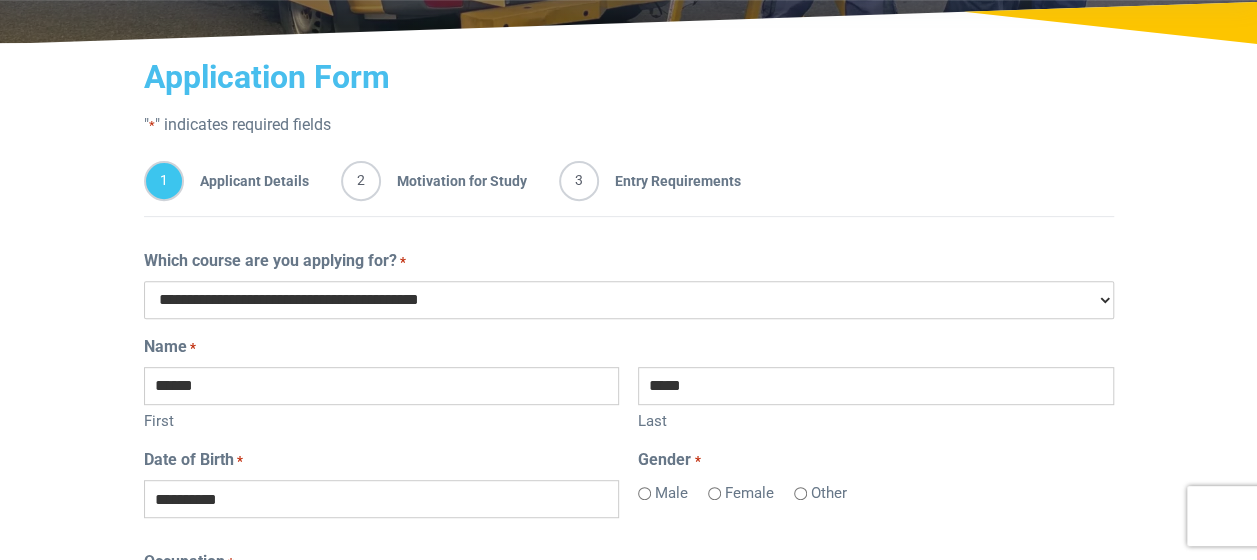 click on "2" at bounding box center [361, 181] 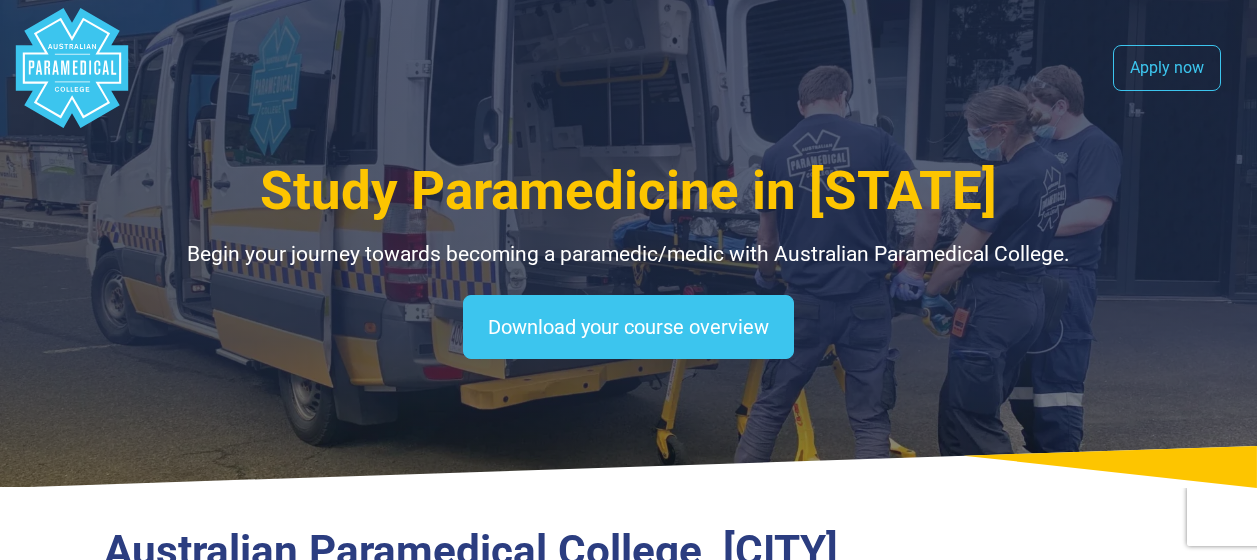 select on "**********" 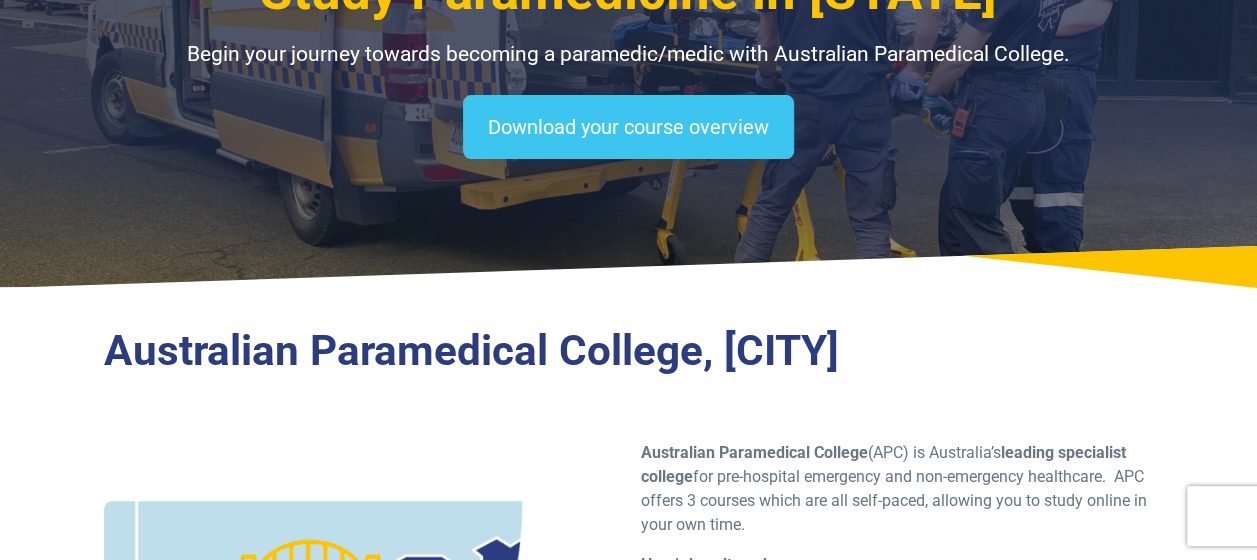 scroll, scrollTop: 0, scrollLeft: 0, axis: both 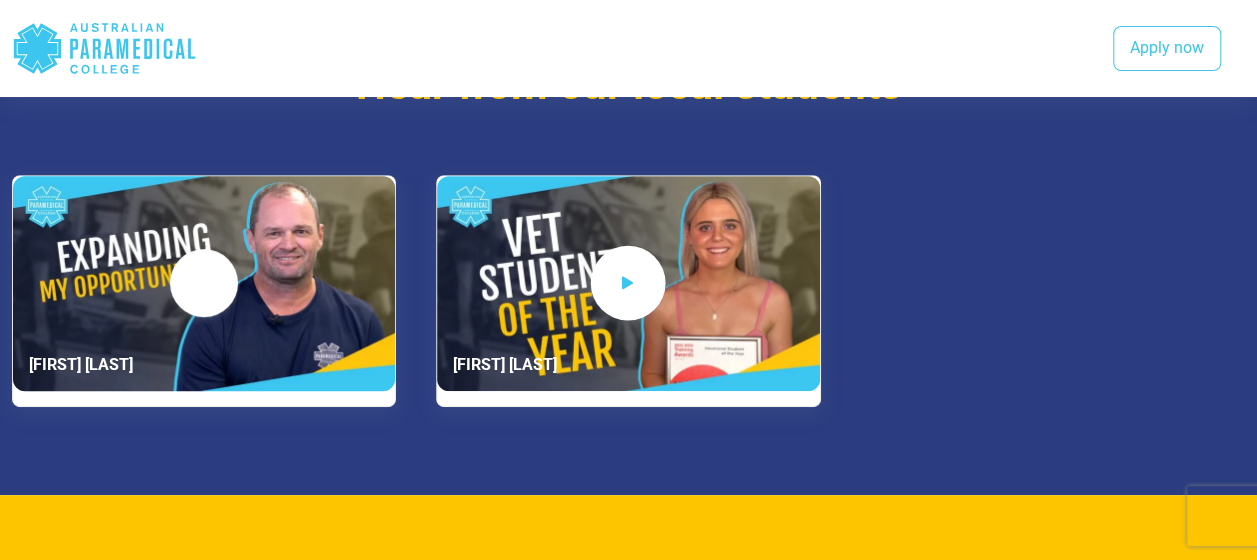 click at bounding box center [628, 283] 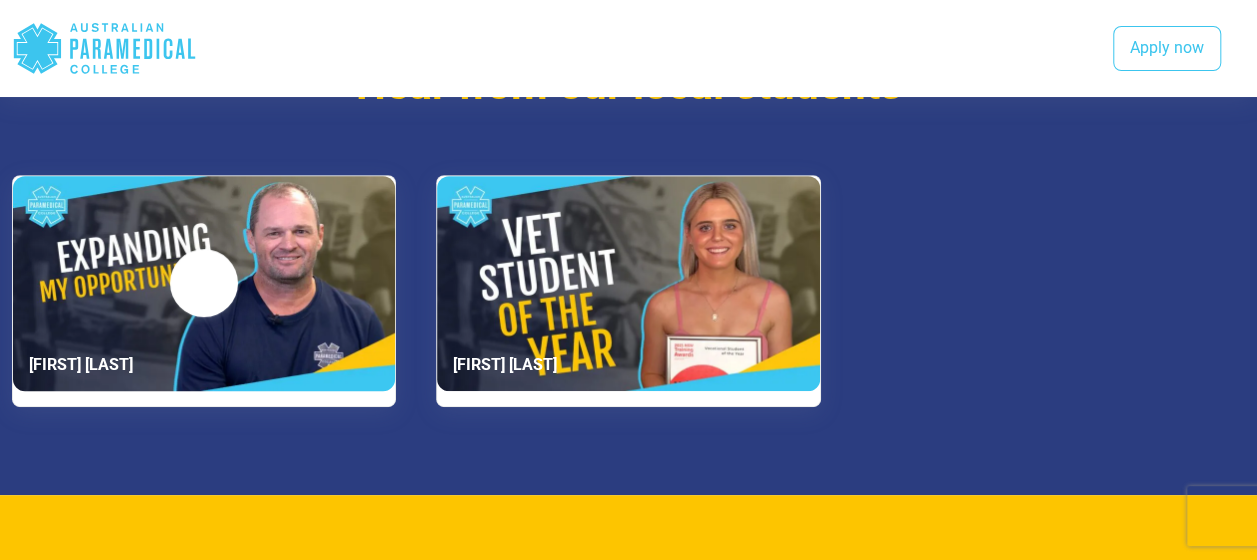 click at bounding box center [204, 283] 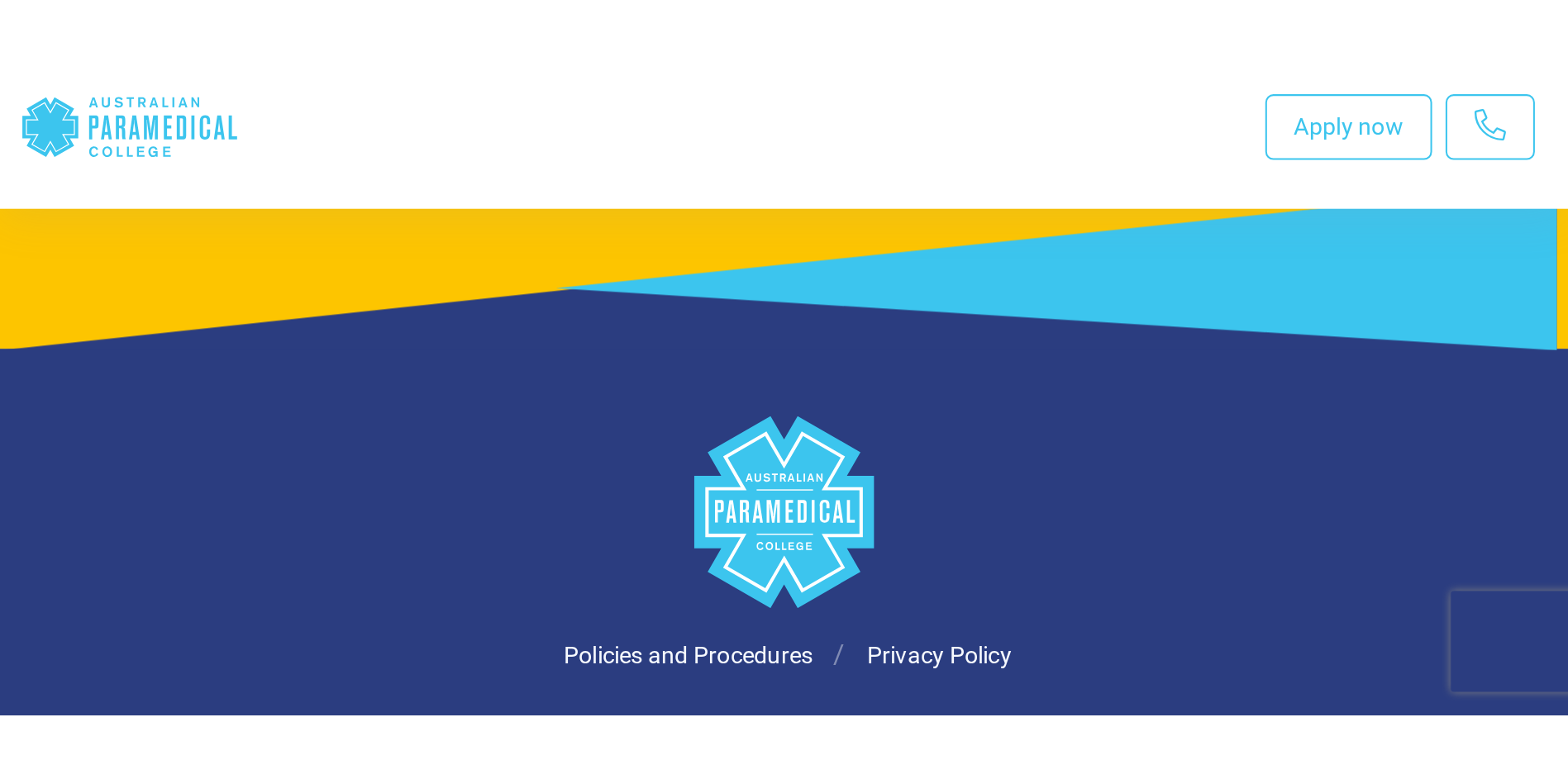 scroll, scrollTop: 3388, scrollLeft: 0, axis: vertical 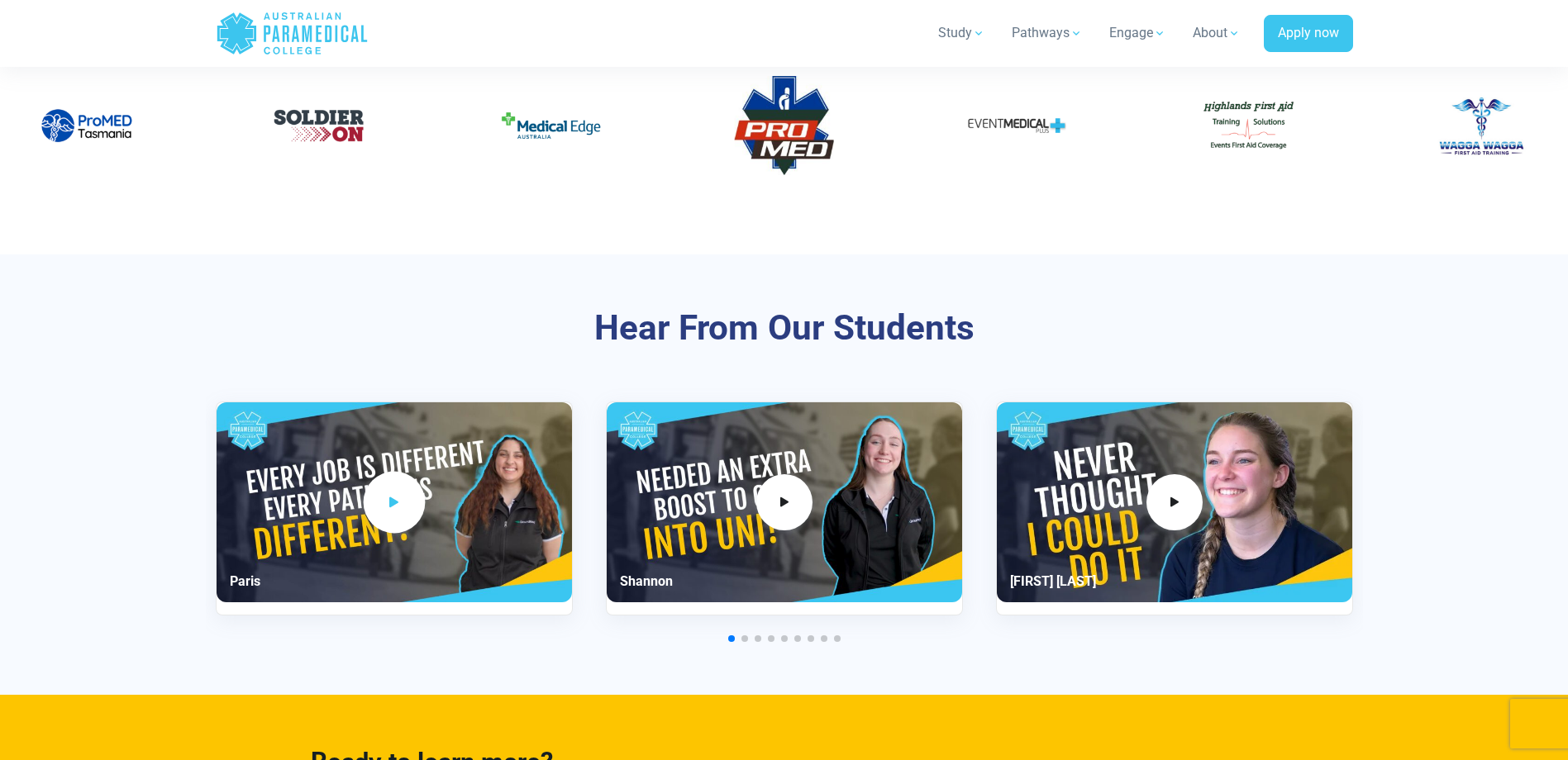 click at bounding box center (394, 502) 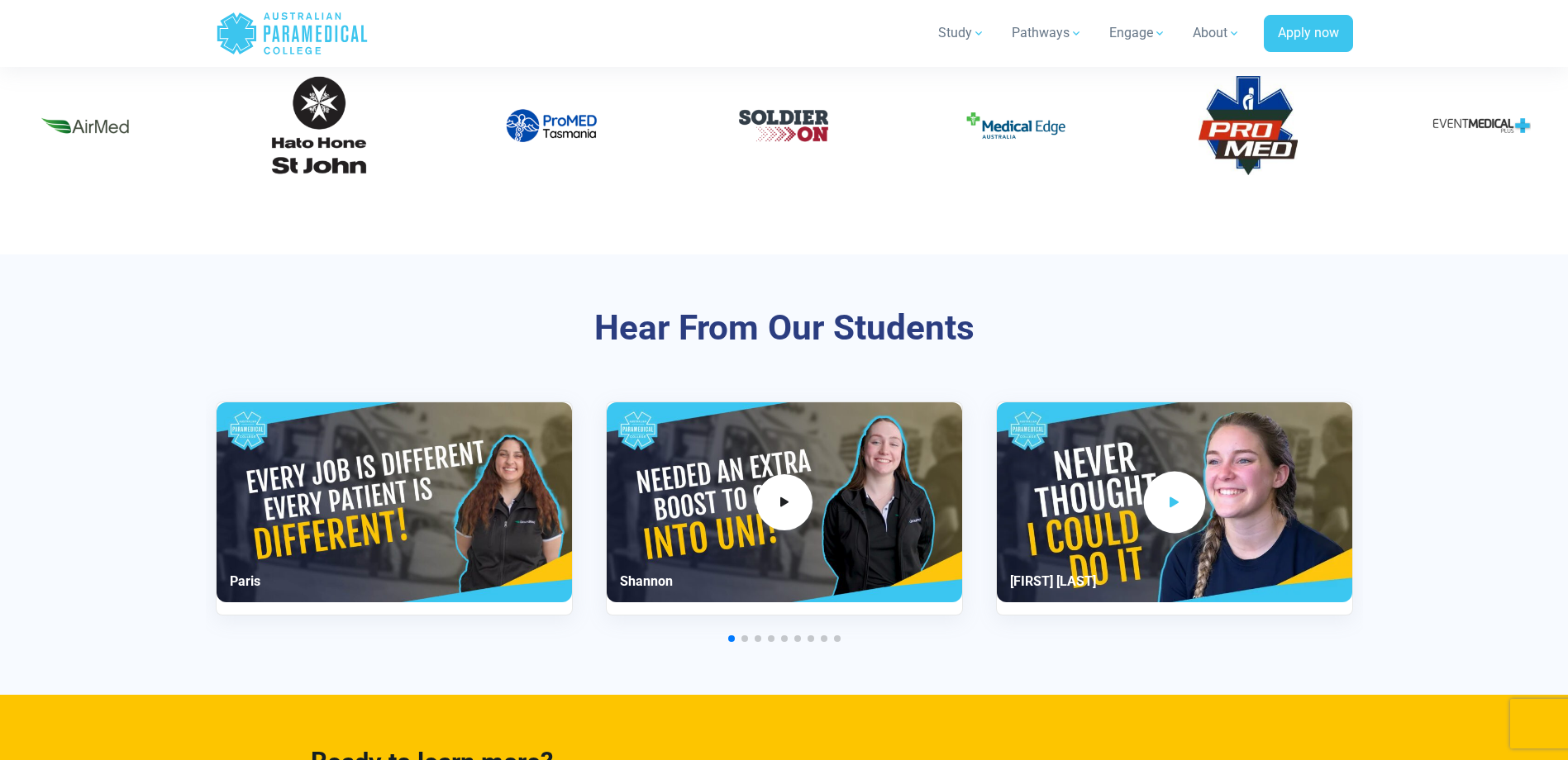 click at bounding box center (1175, 502) 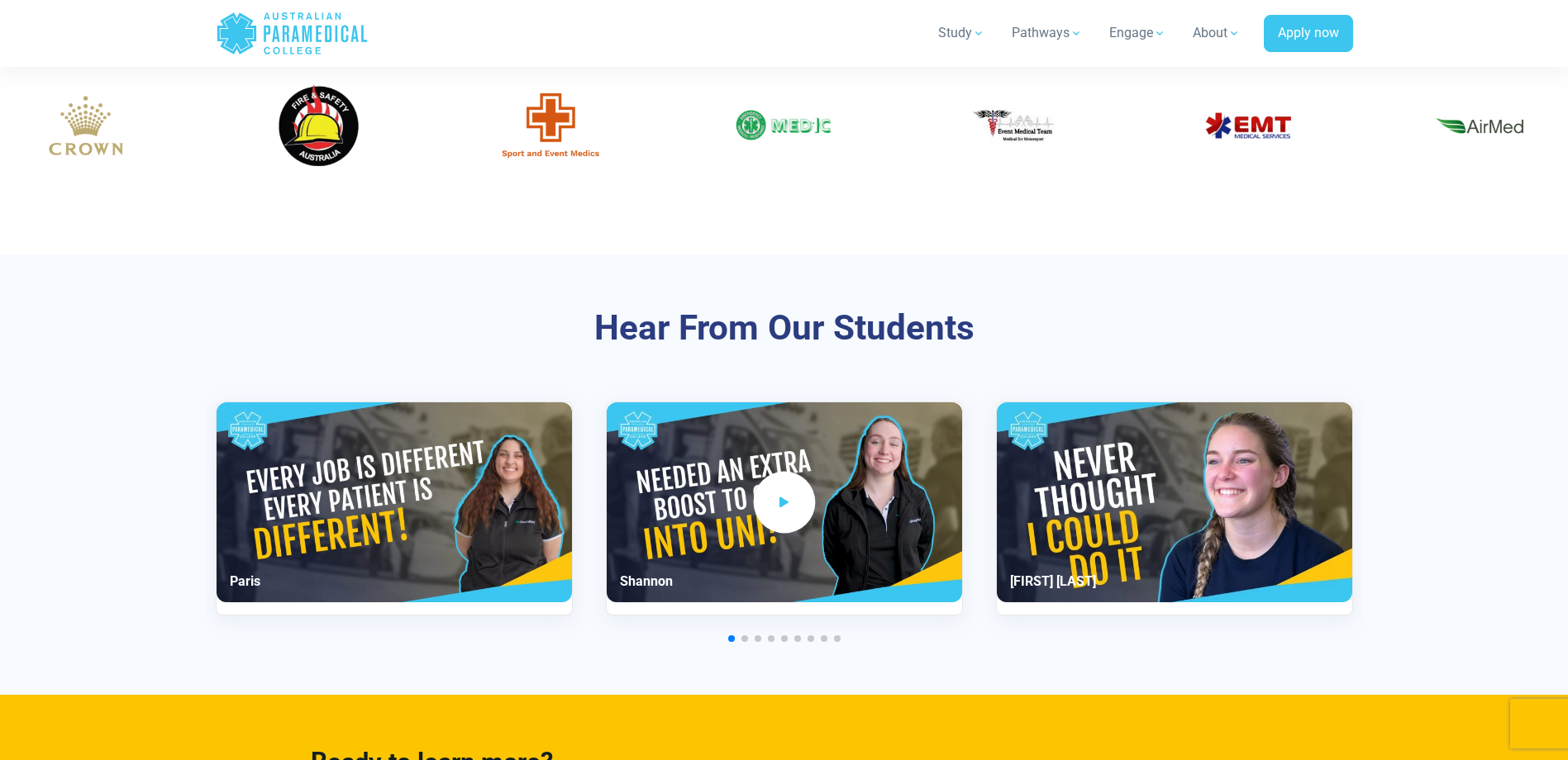click at bounding box center [784, 502] 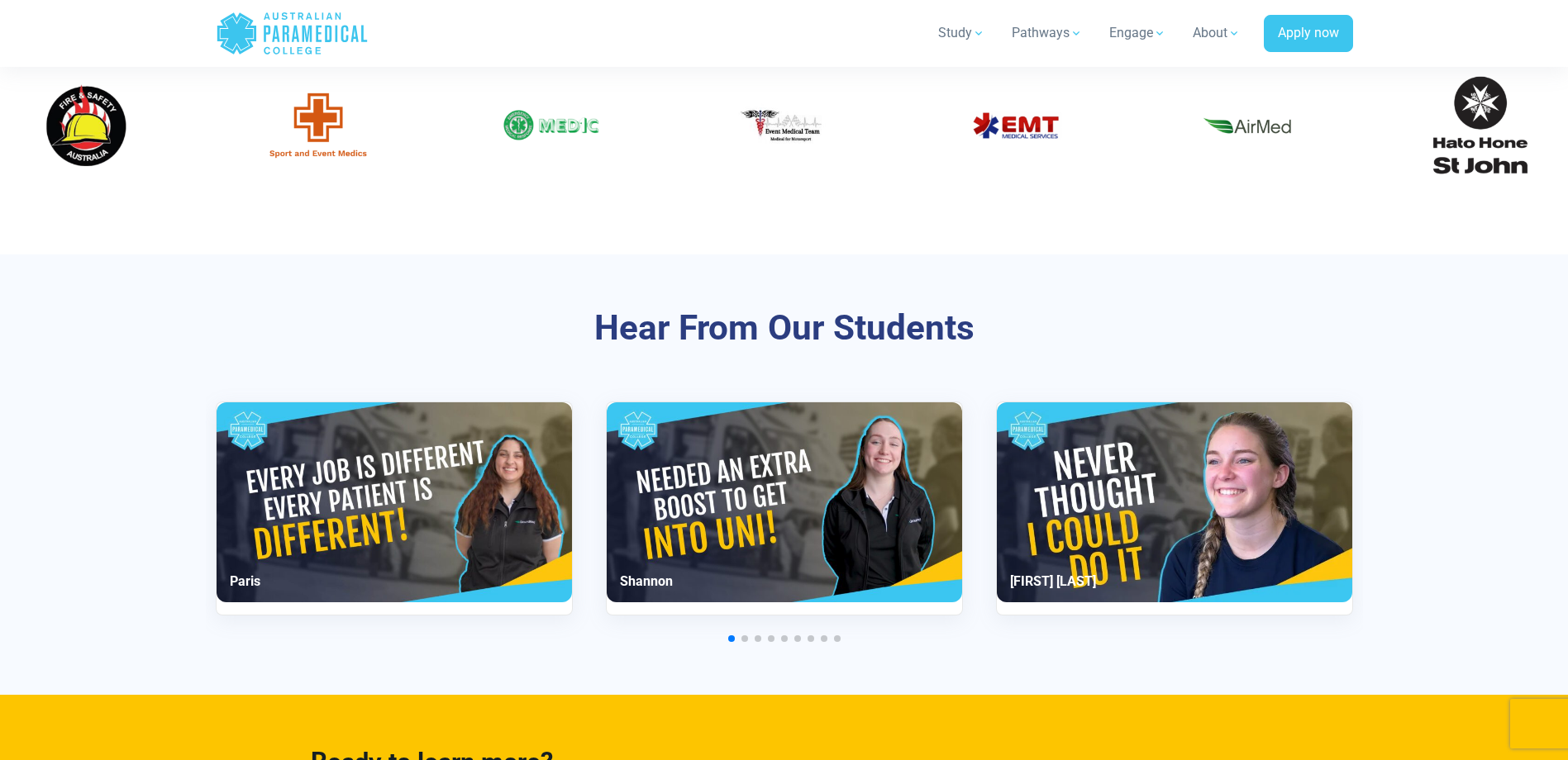 click at bounding box center (784, 502) 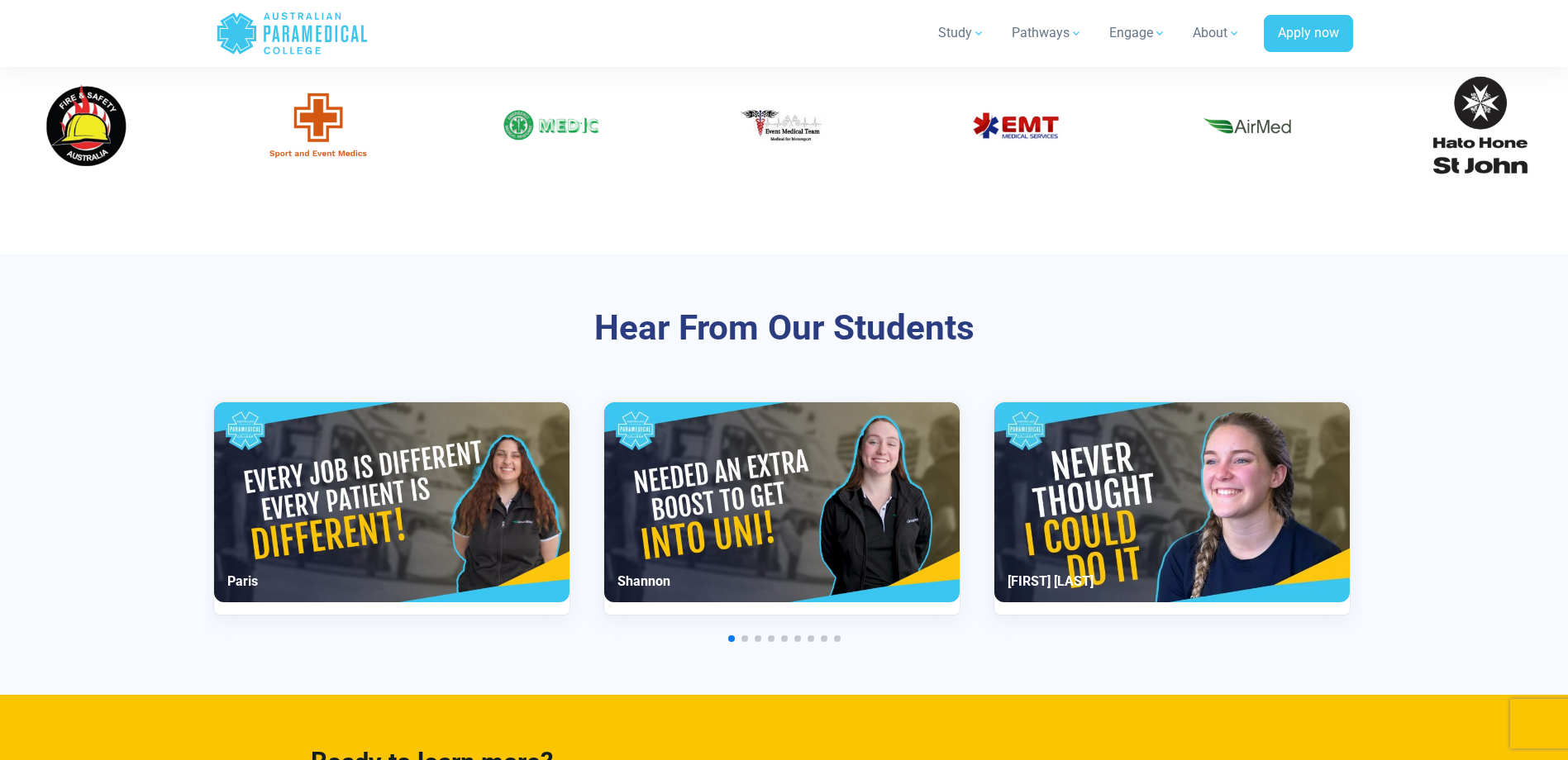click at bounding box center [782, 502] 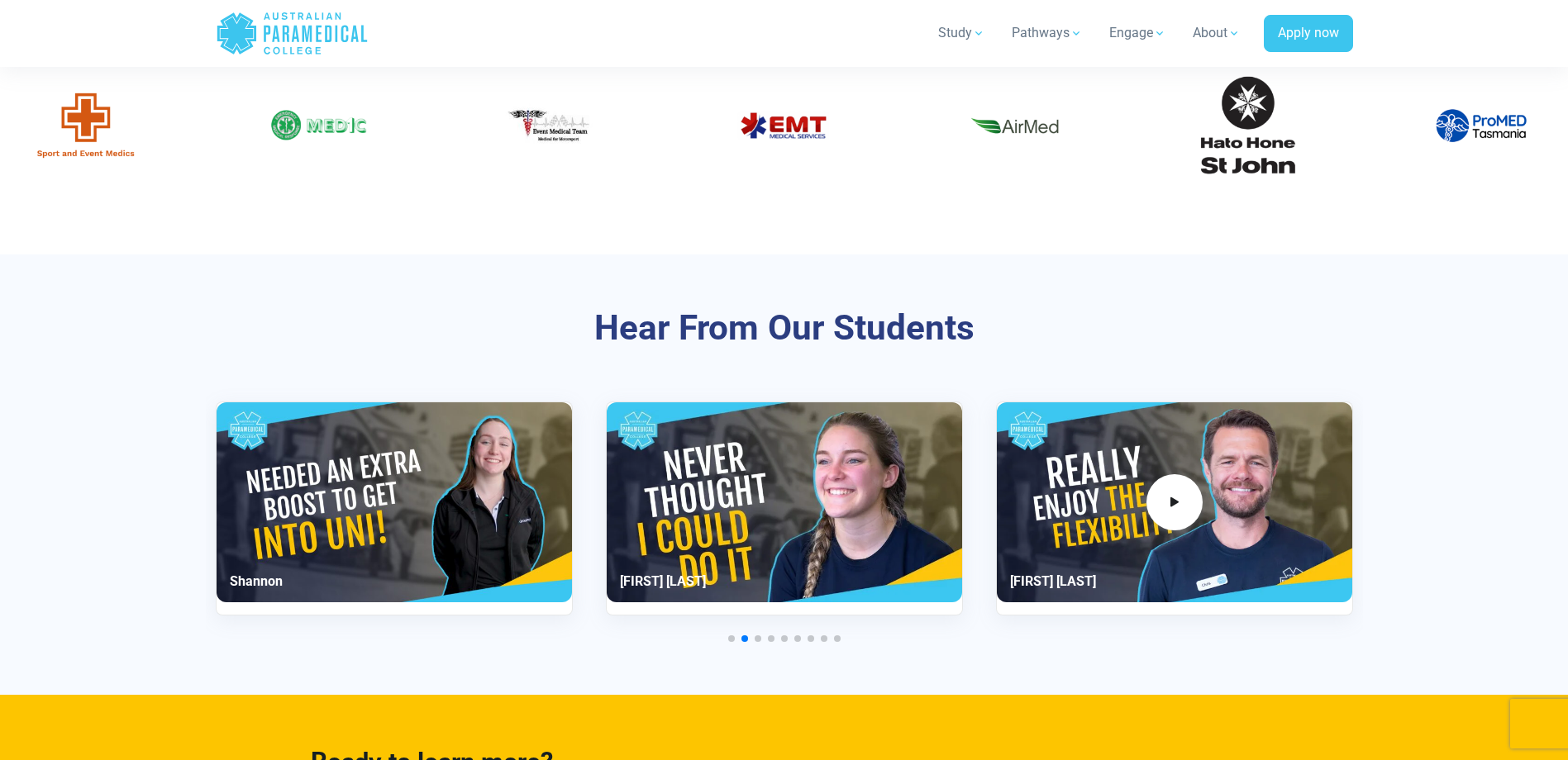 click at bounding box center (394, 502) 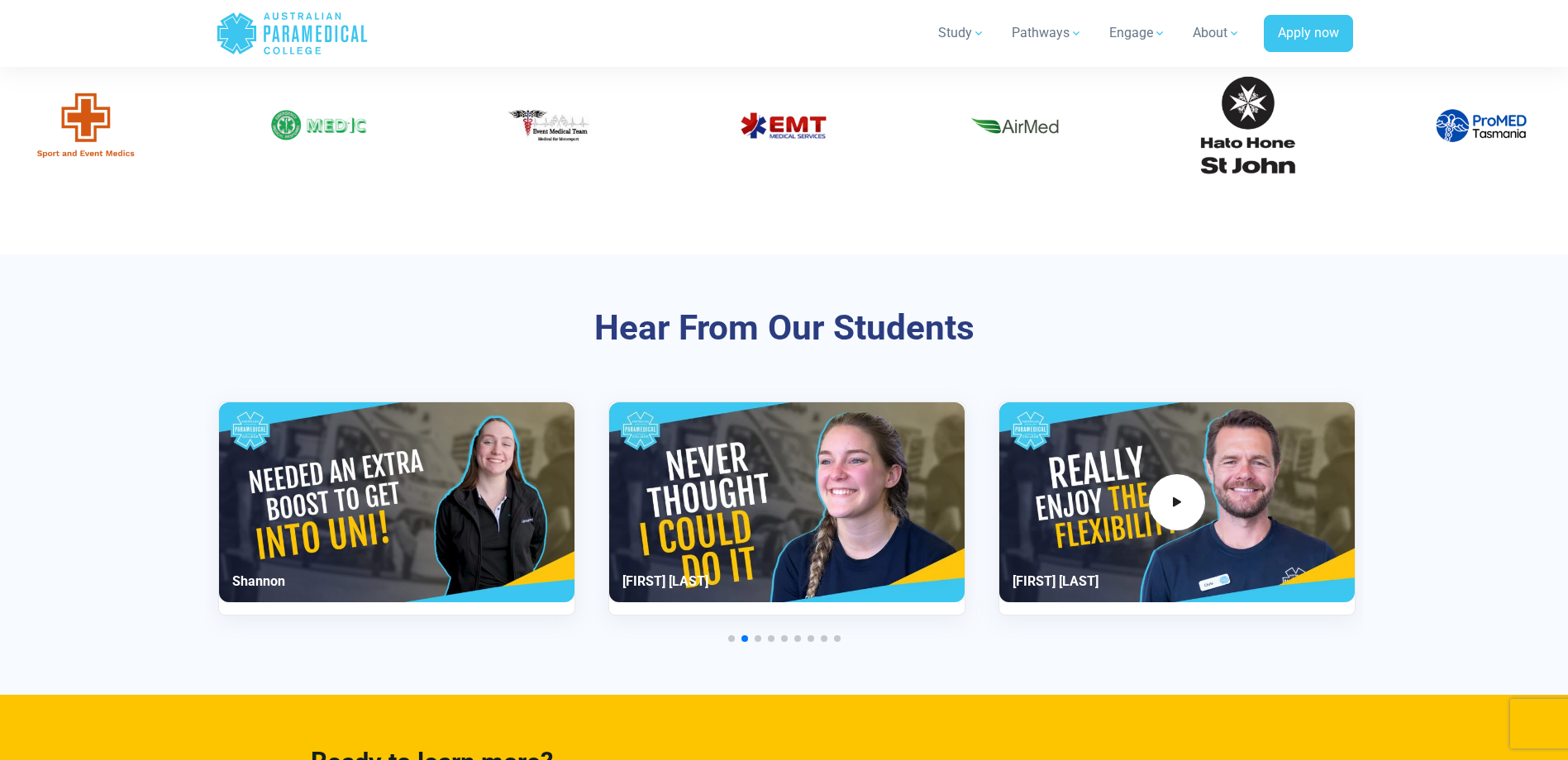 click at bounding box center [397, 502] 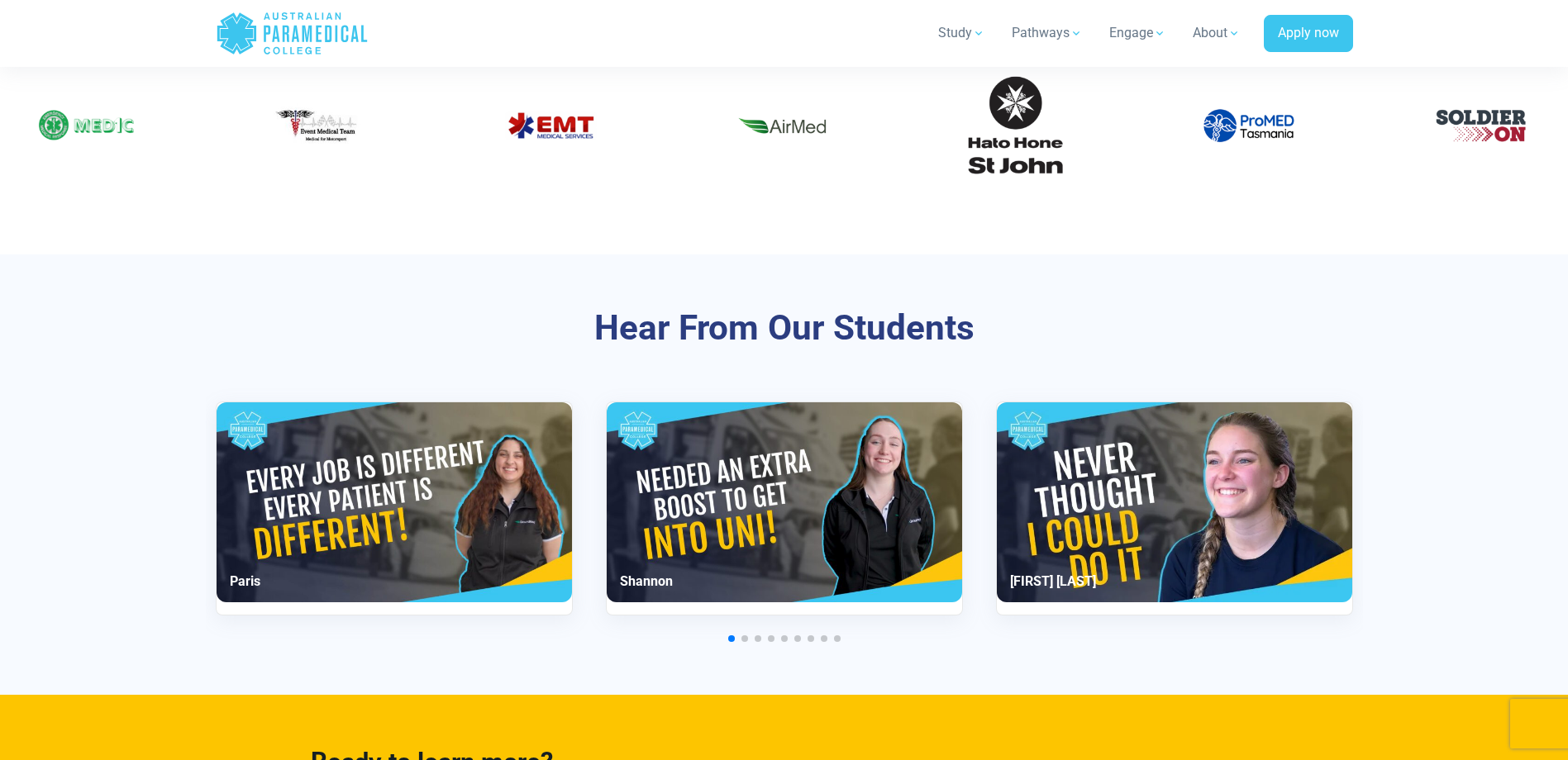 click at bounding box center (784, 502) 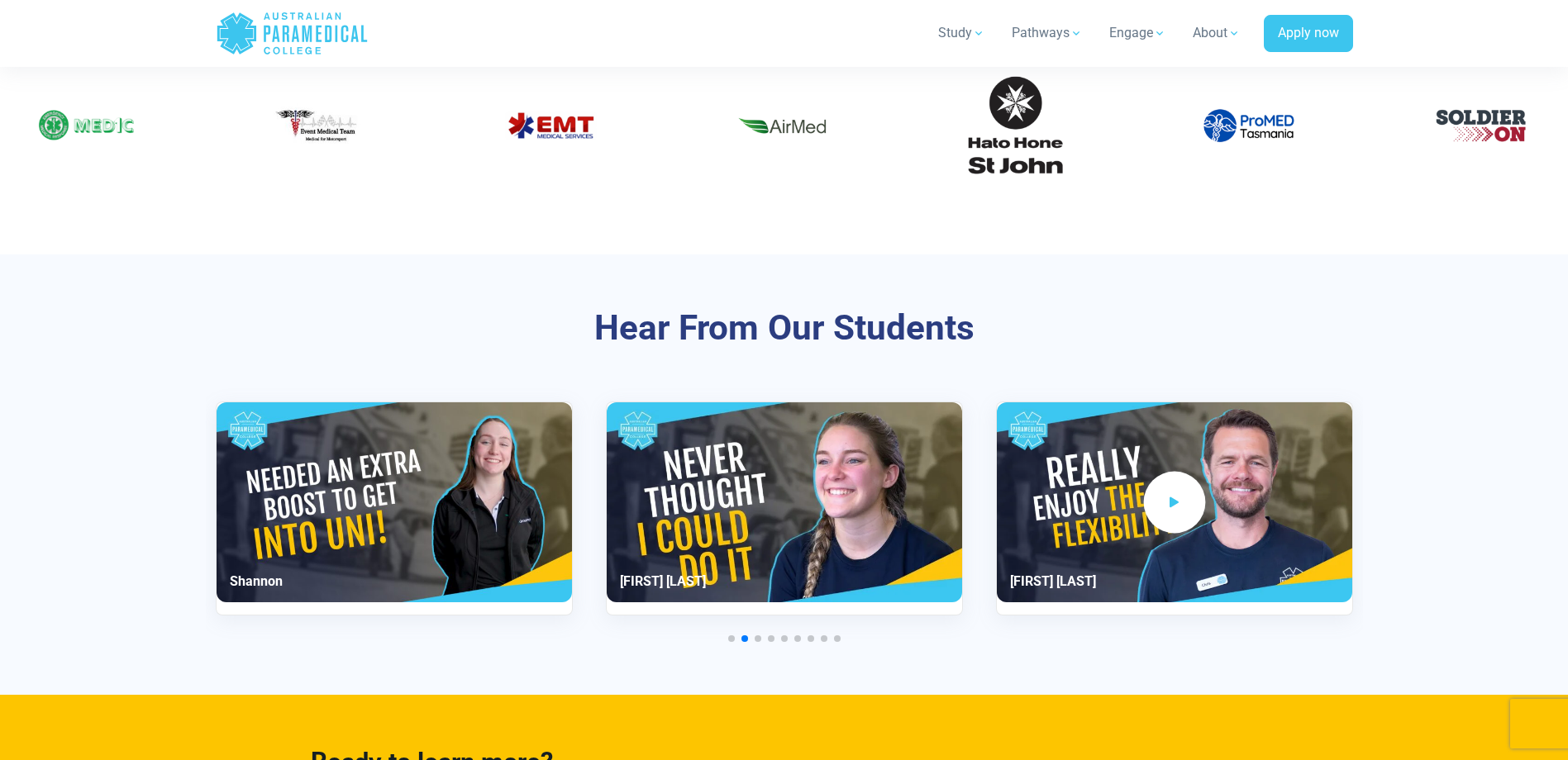 click at bounding box center [1175, 502] 